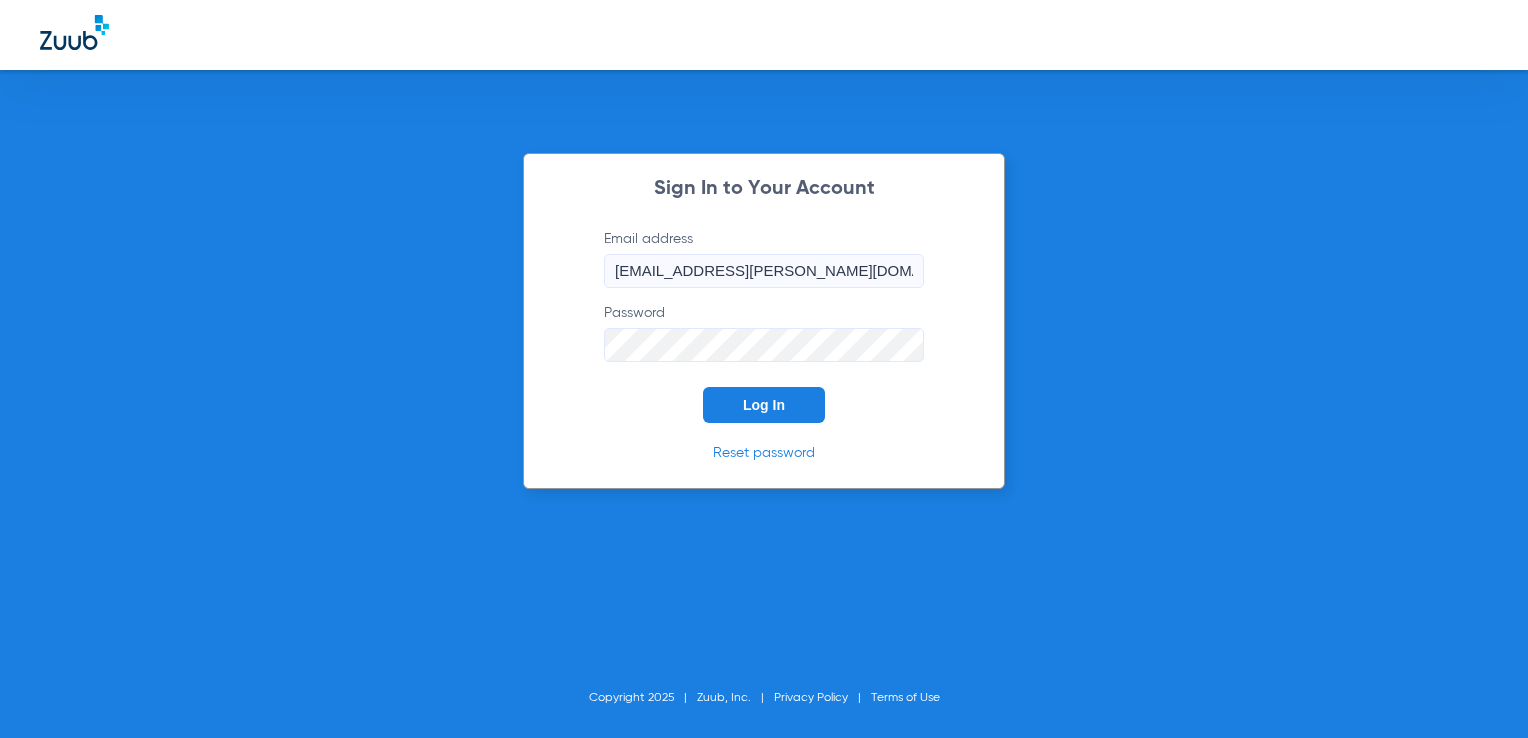 scroll, scrollTop: 0, scrollLeft: 0, axis: both 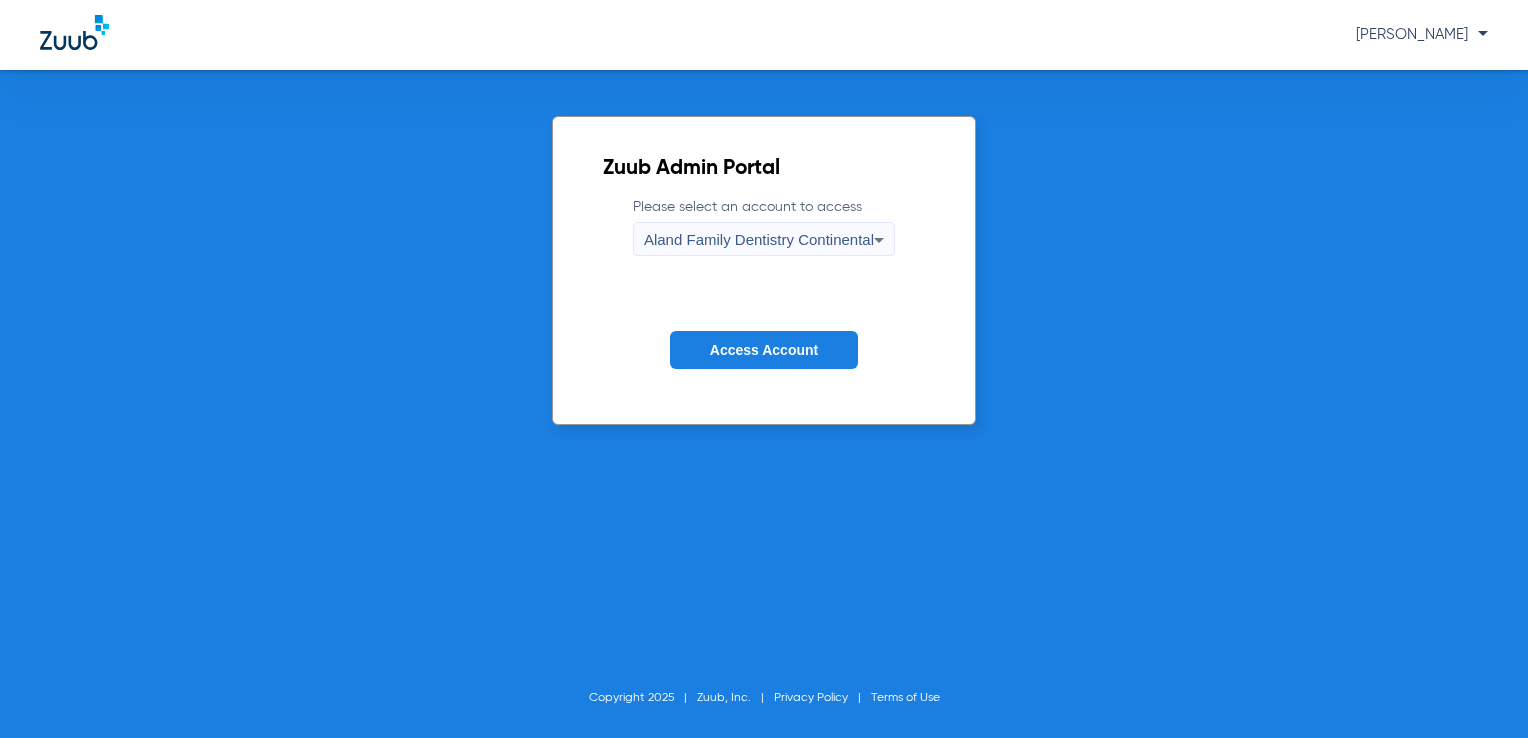 click on "Zuub Admin Portal  Please select an account to access  Aland Family Dentistry Continental Access Account" 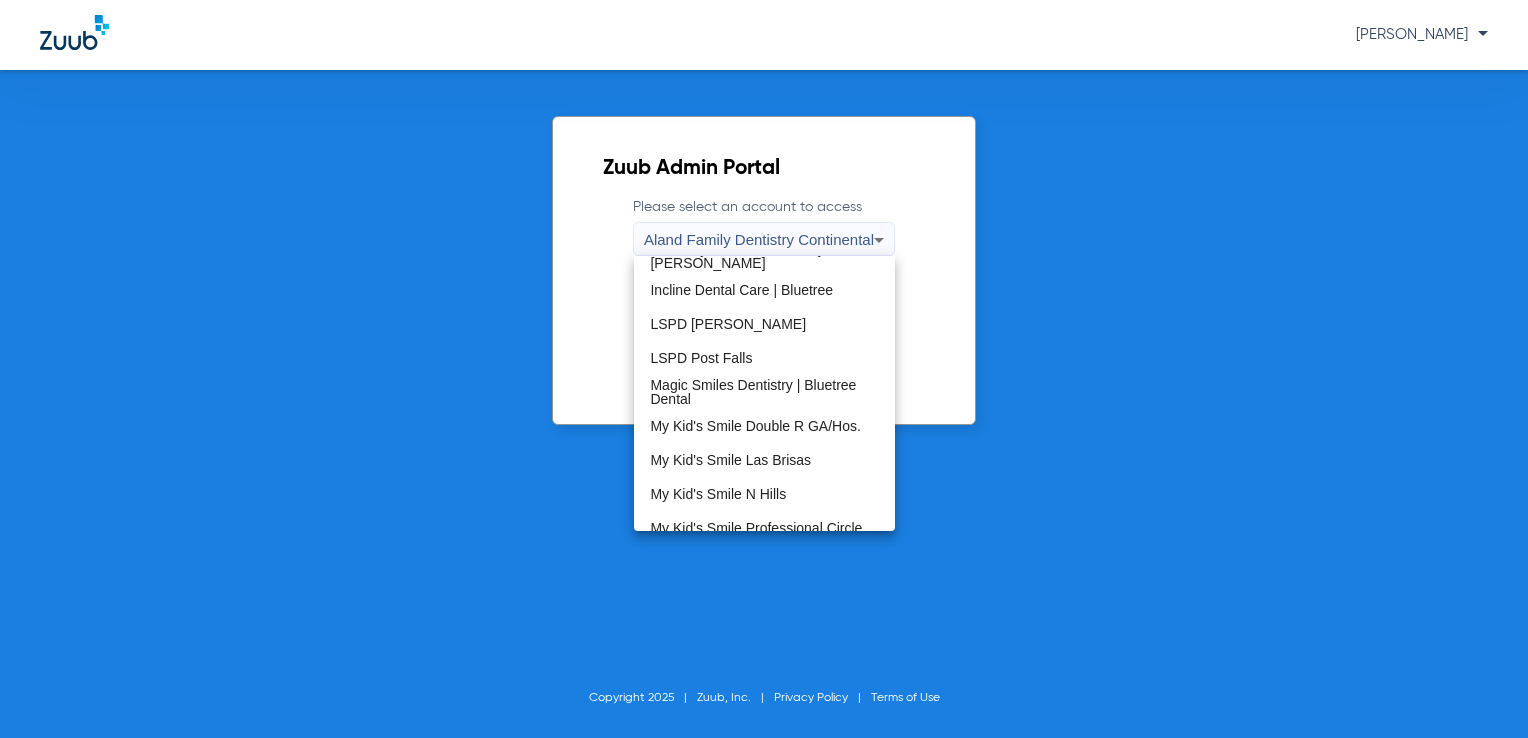 scroll, scrollTop: 372, scrollLeft: 0, axis: vertical 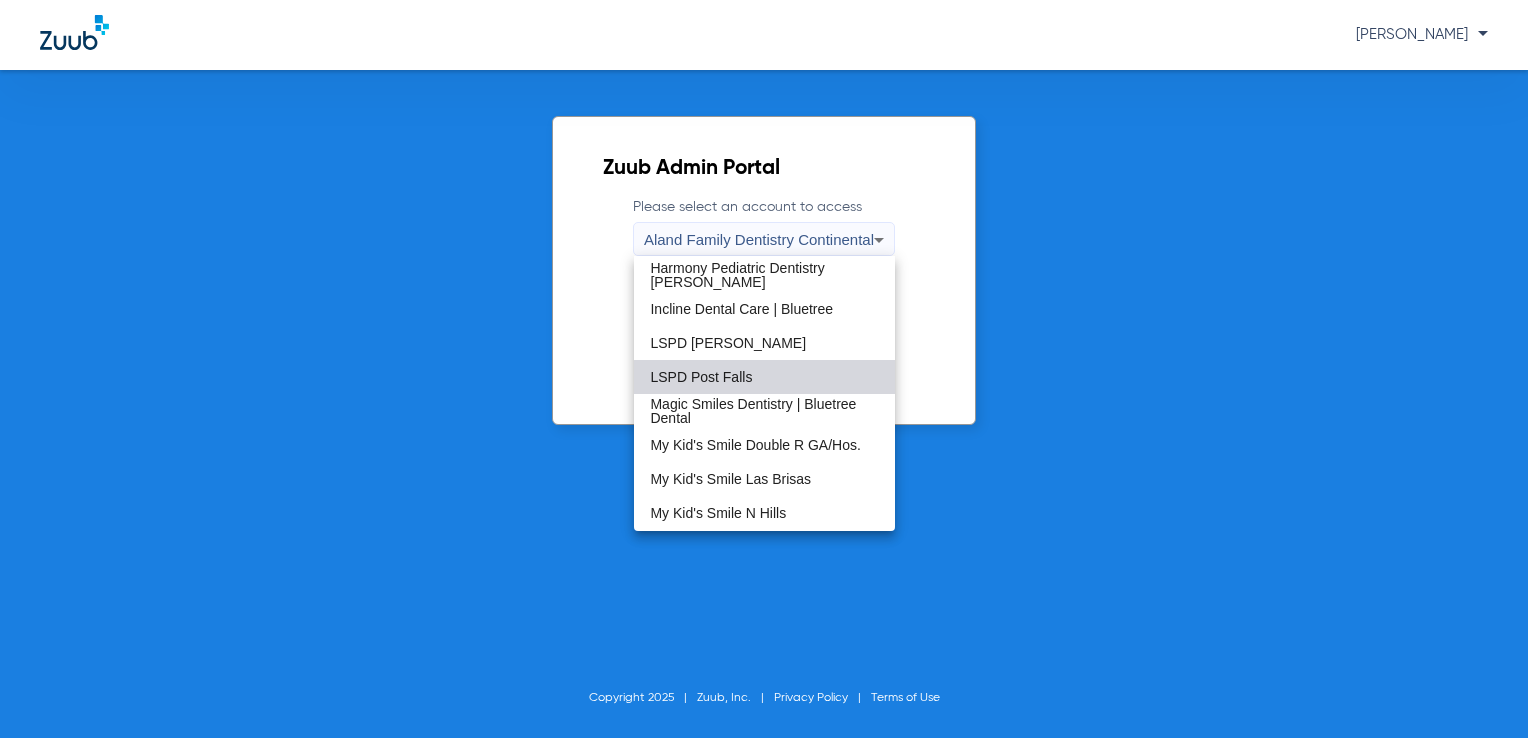 click on "LSPD Post Falls" at bounding box center [764, 377] 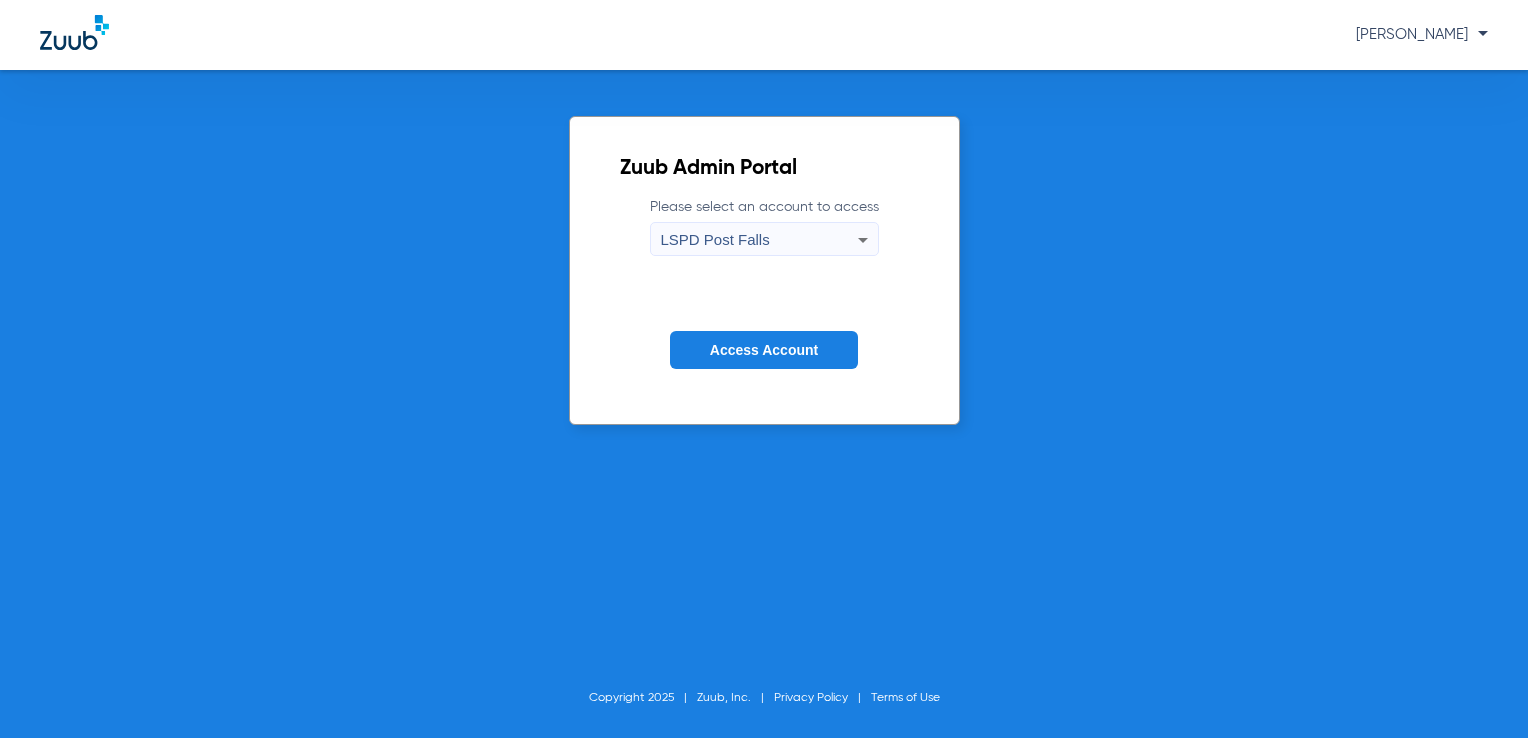 click 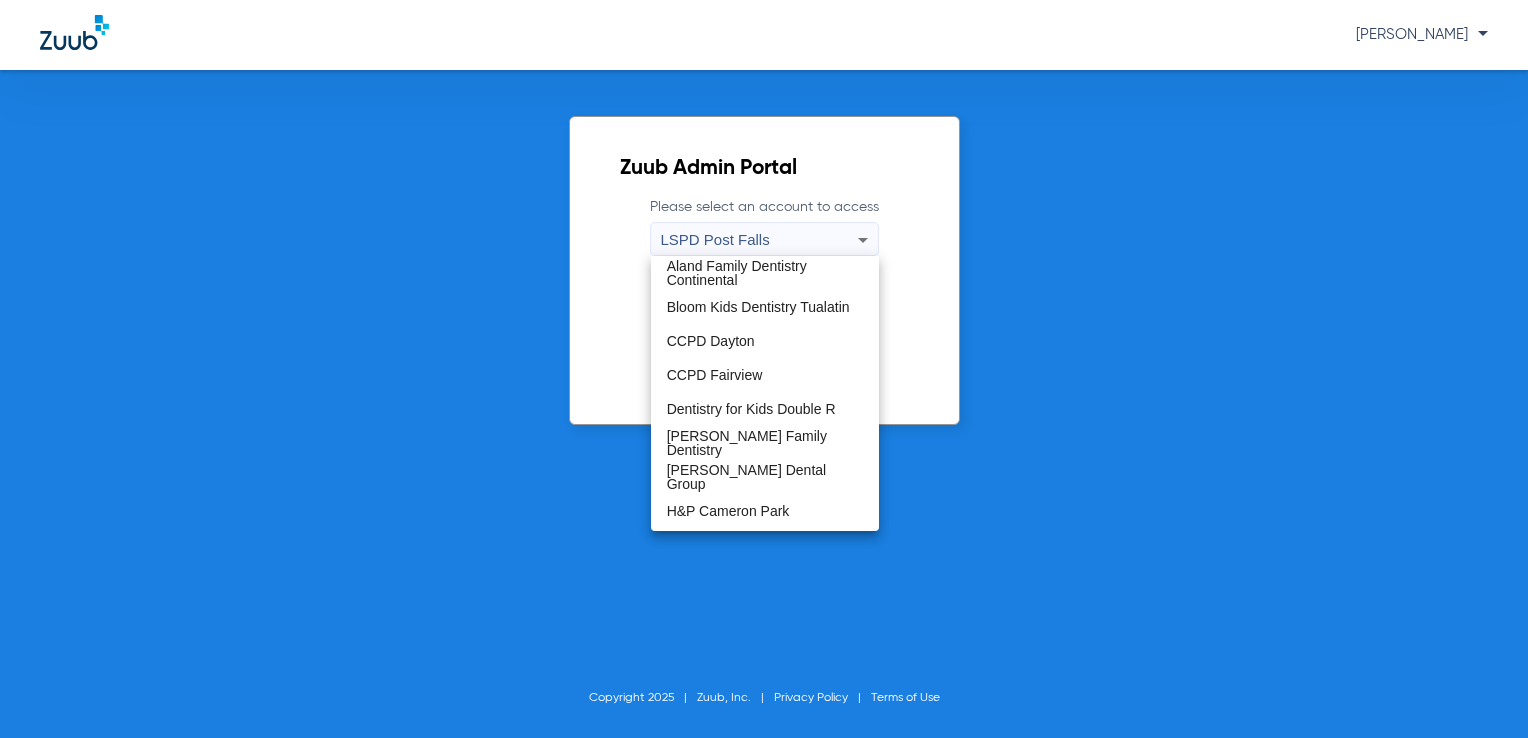 scroll, scrollTop: 235, scrollLeft: 0, axis: vertical 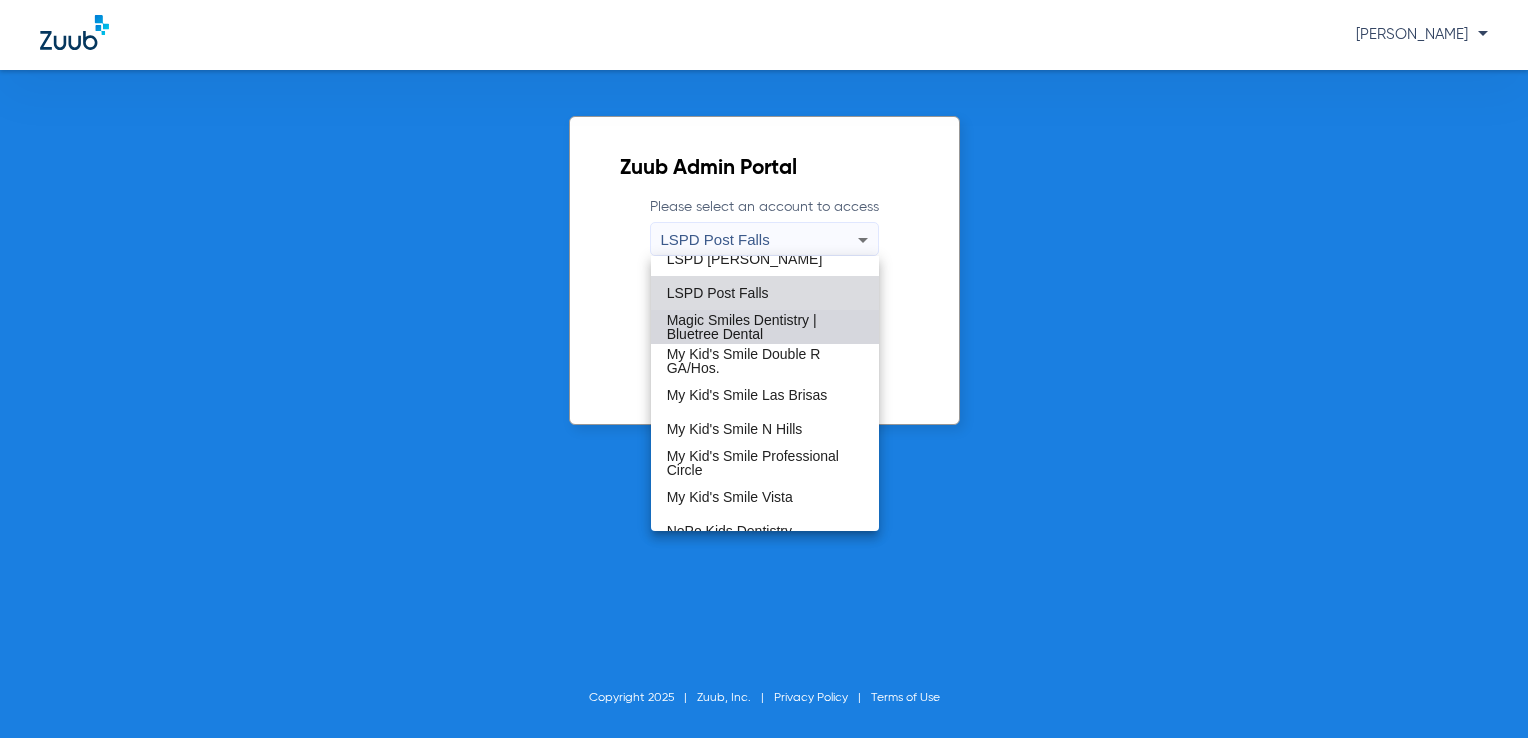 click on "Magic Smiles Dentistry | Bluetree Dental" at bounding box center [765, 327] 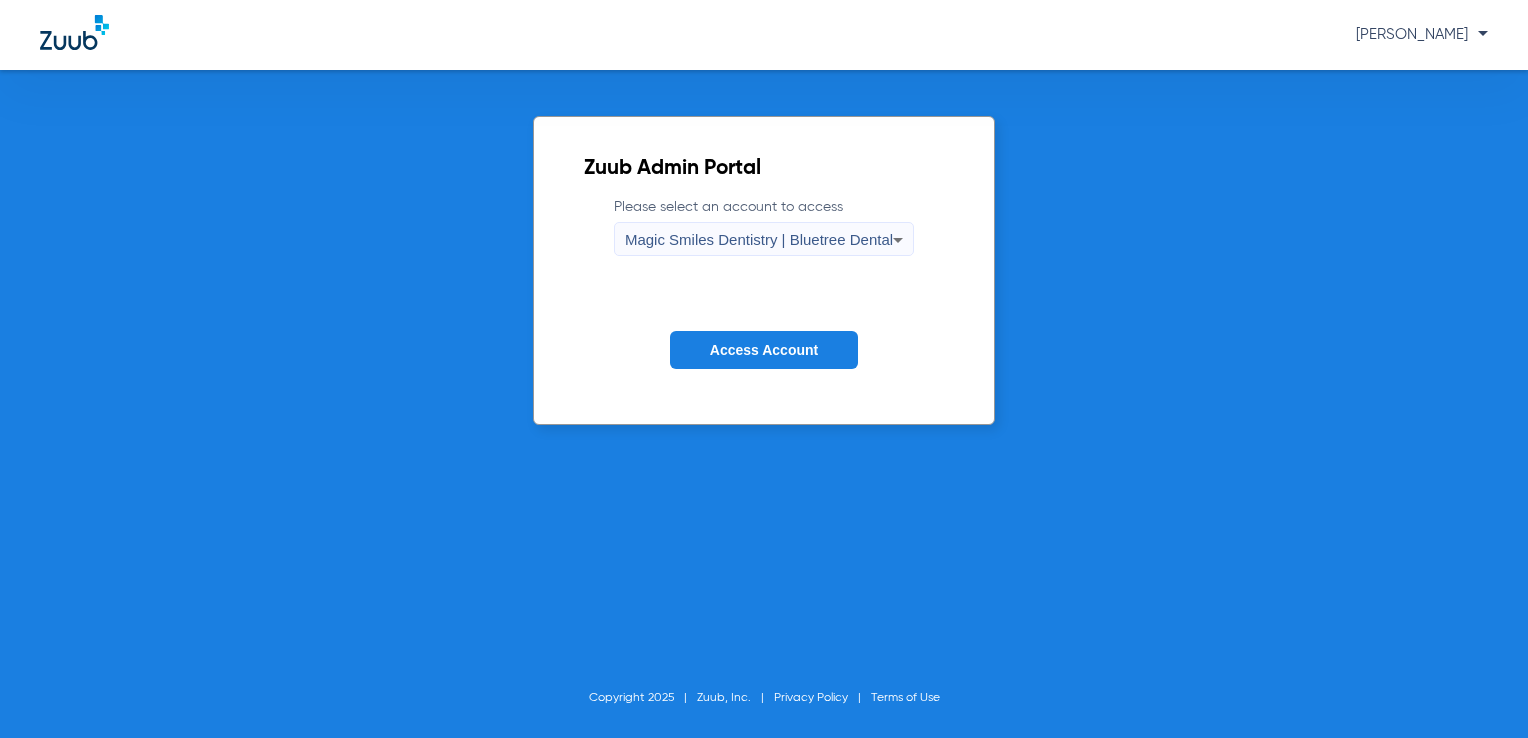 click on "Access Account" 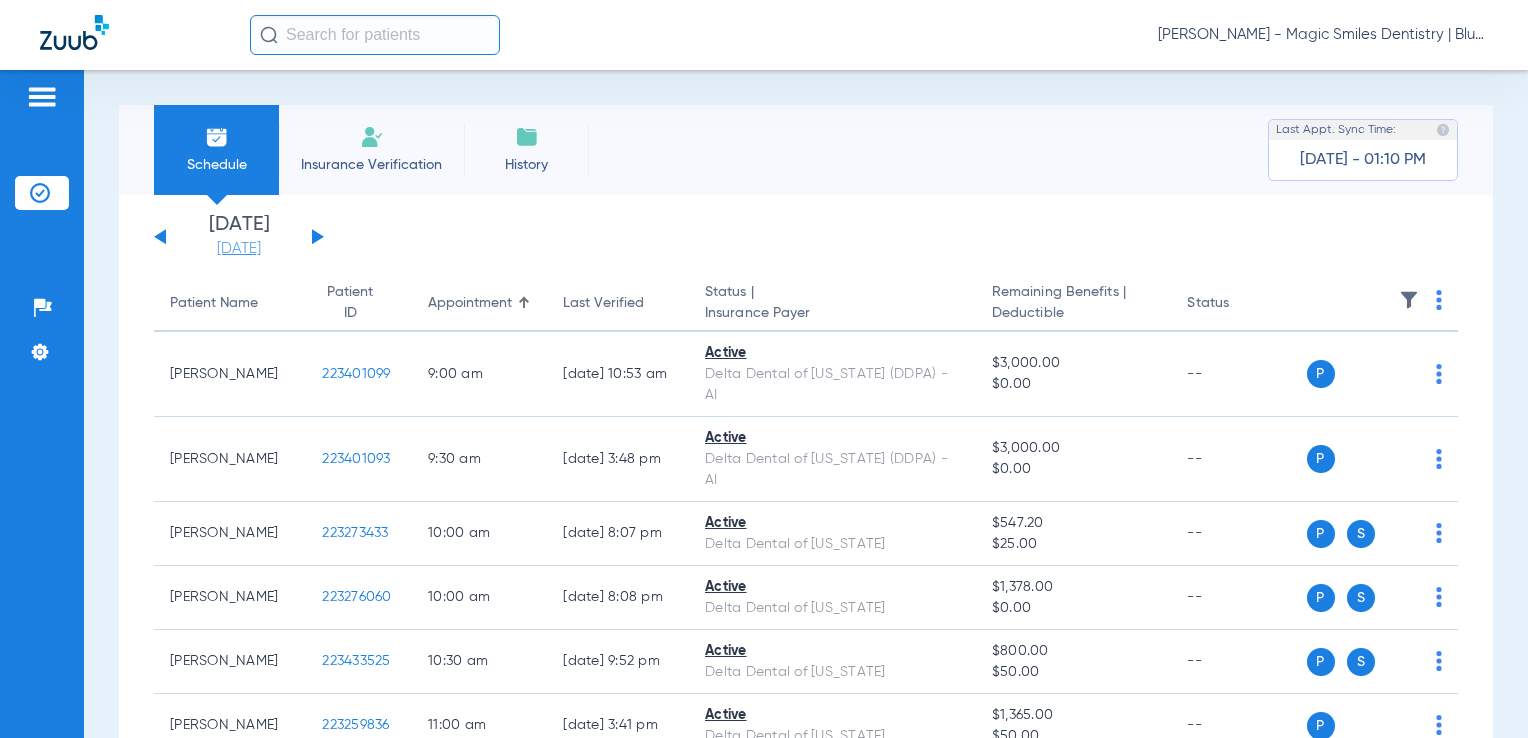 click on "[DATE]" 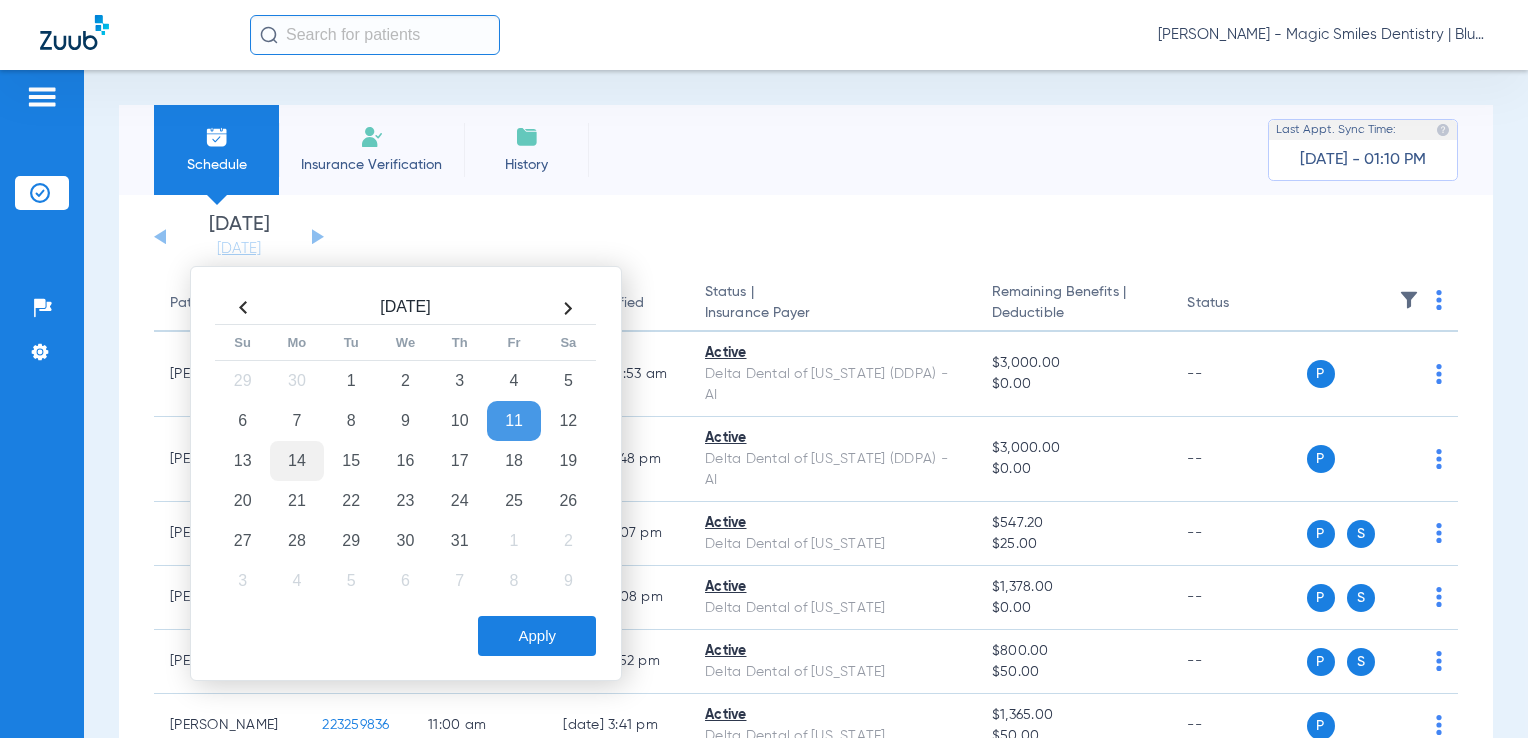 click on "14" 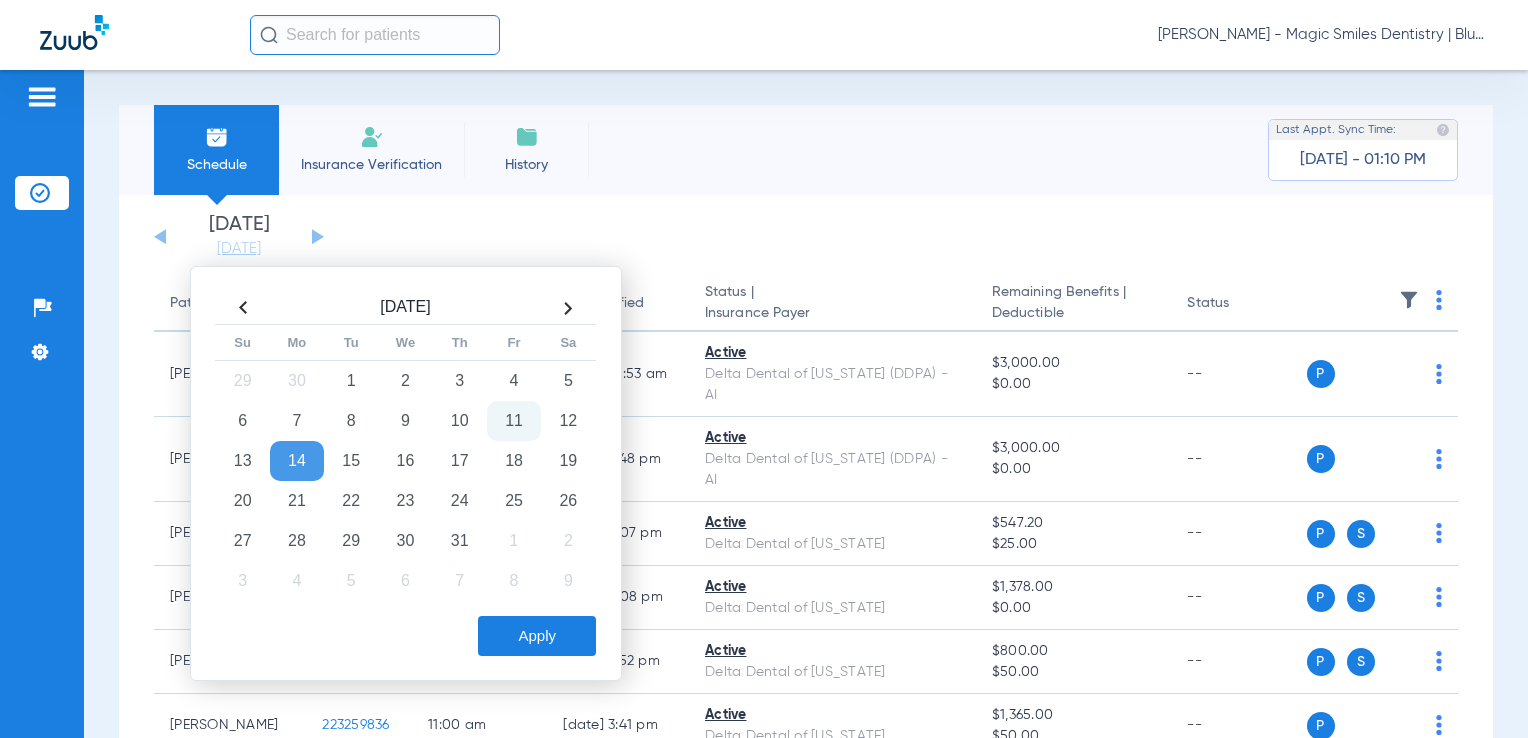 click on "Apply" 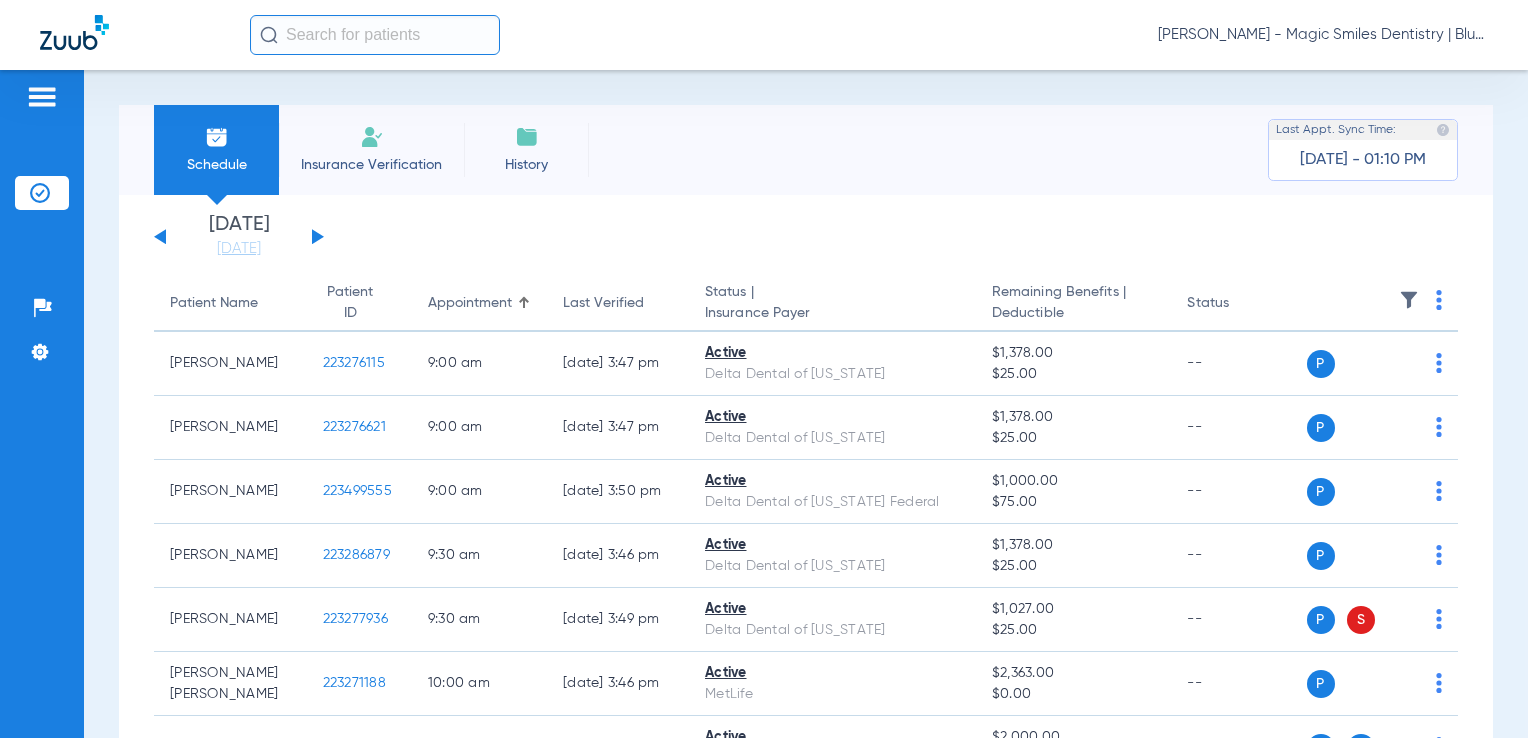 scroll, scrollTop: 584, scrollLeft: 0, axis: vertical 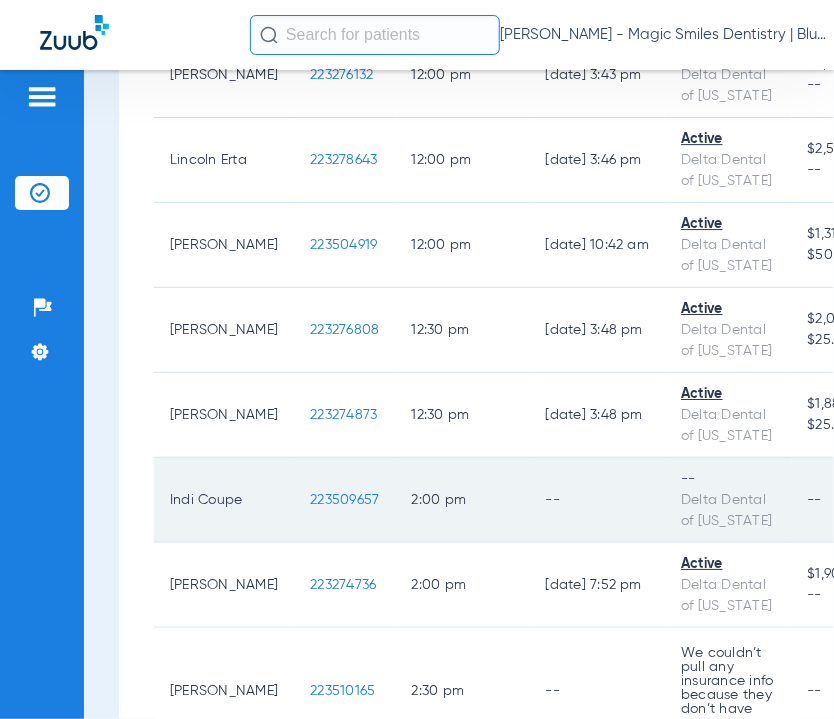 click on "--" 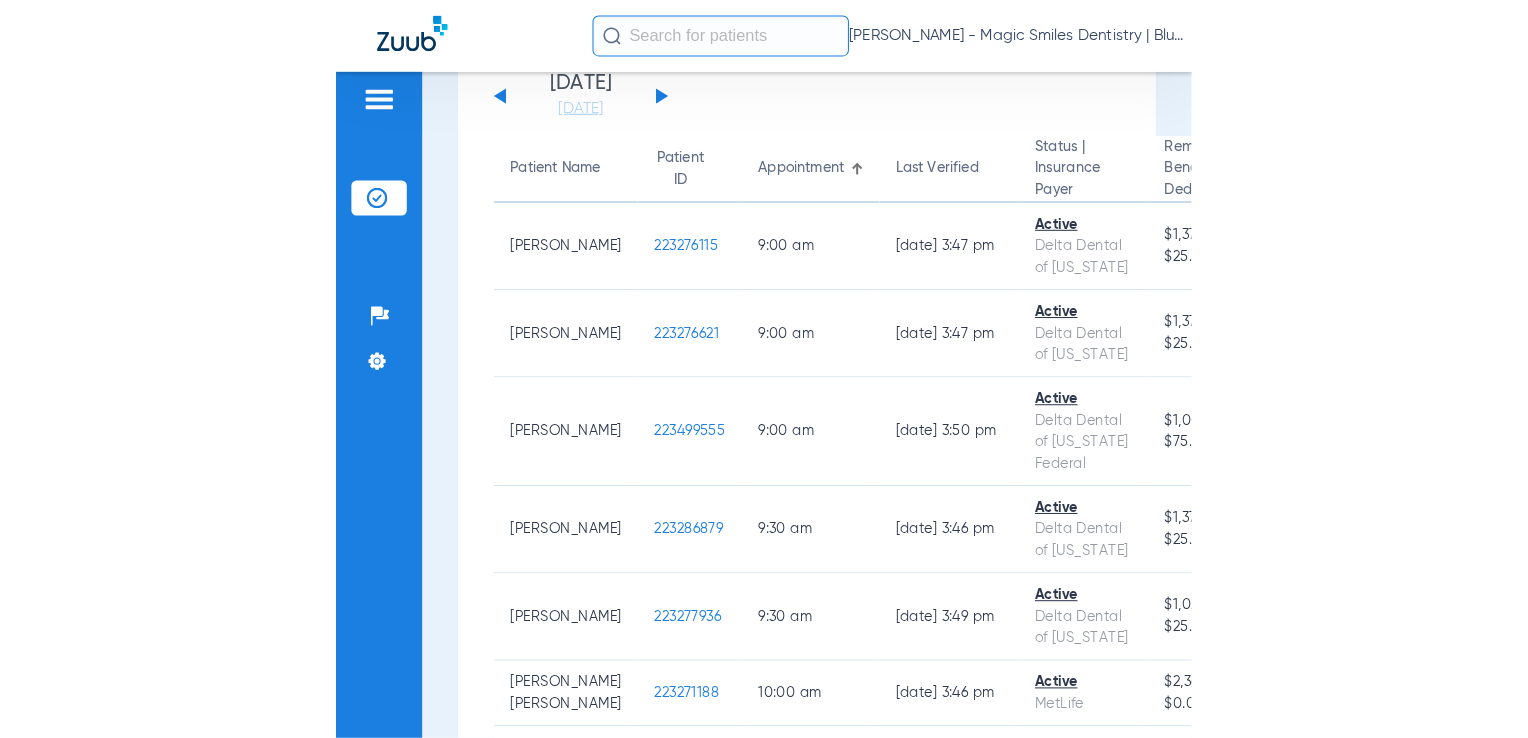 scroll, scrollTop: 148, scrollLeft: 0, axis: vertical 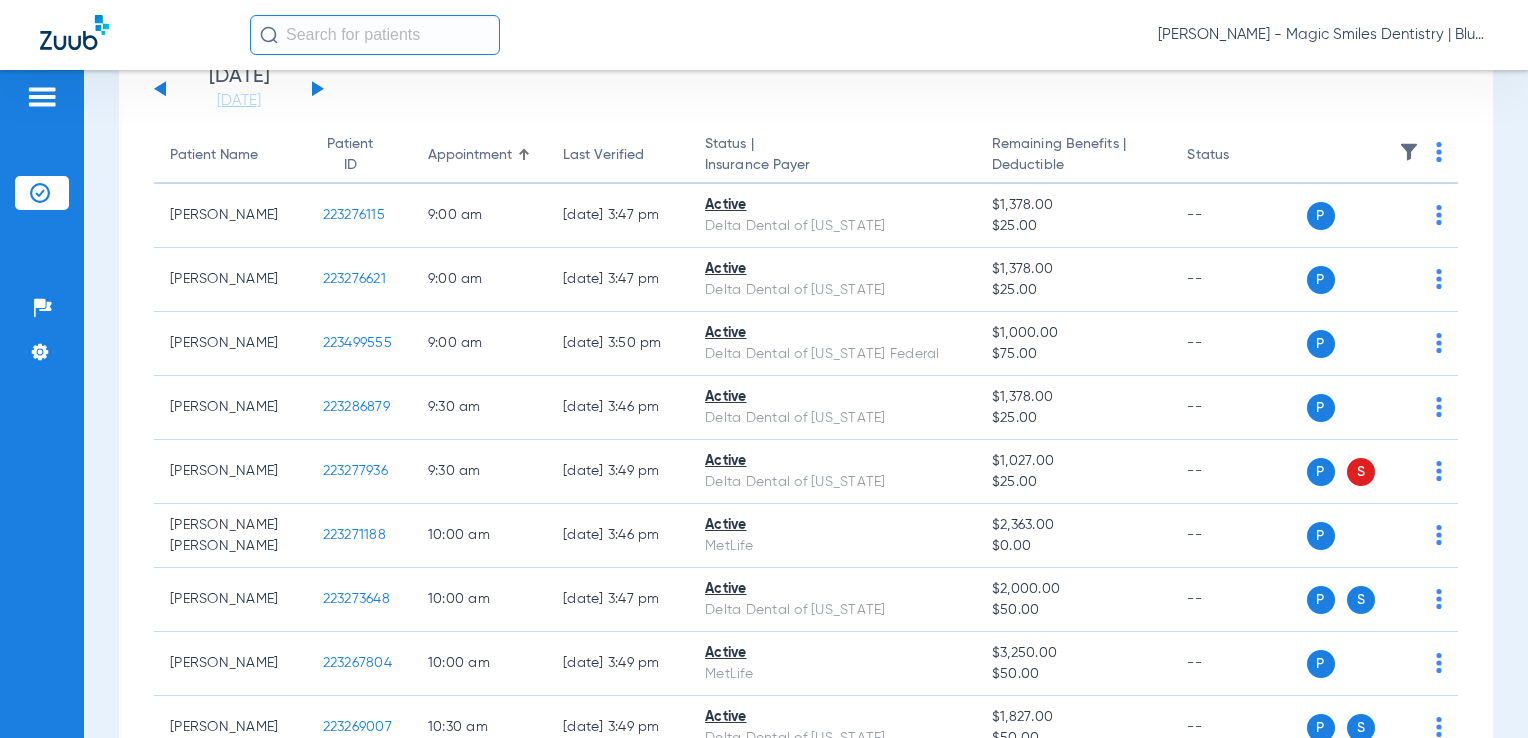 drag, startPoint x: 1248, startPoint y: 0, endPoint x: 1146, endPoint y: 60, distance: 118.3385 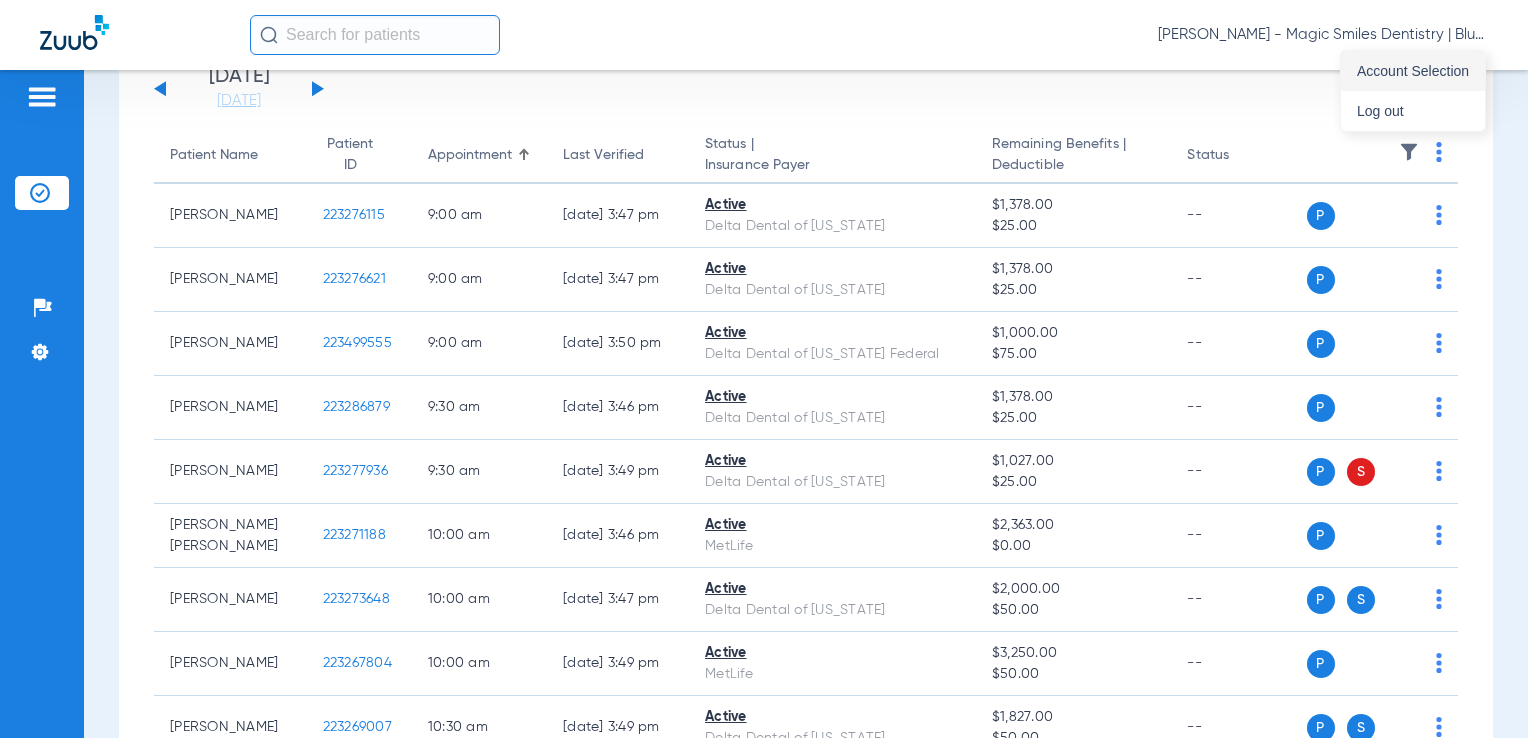 click on "Account Selection" at bounding box center (1413, 71) 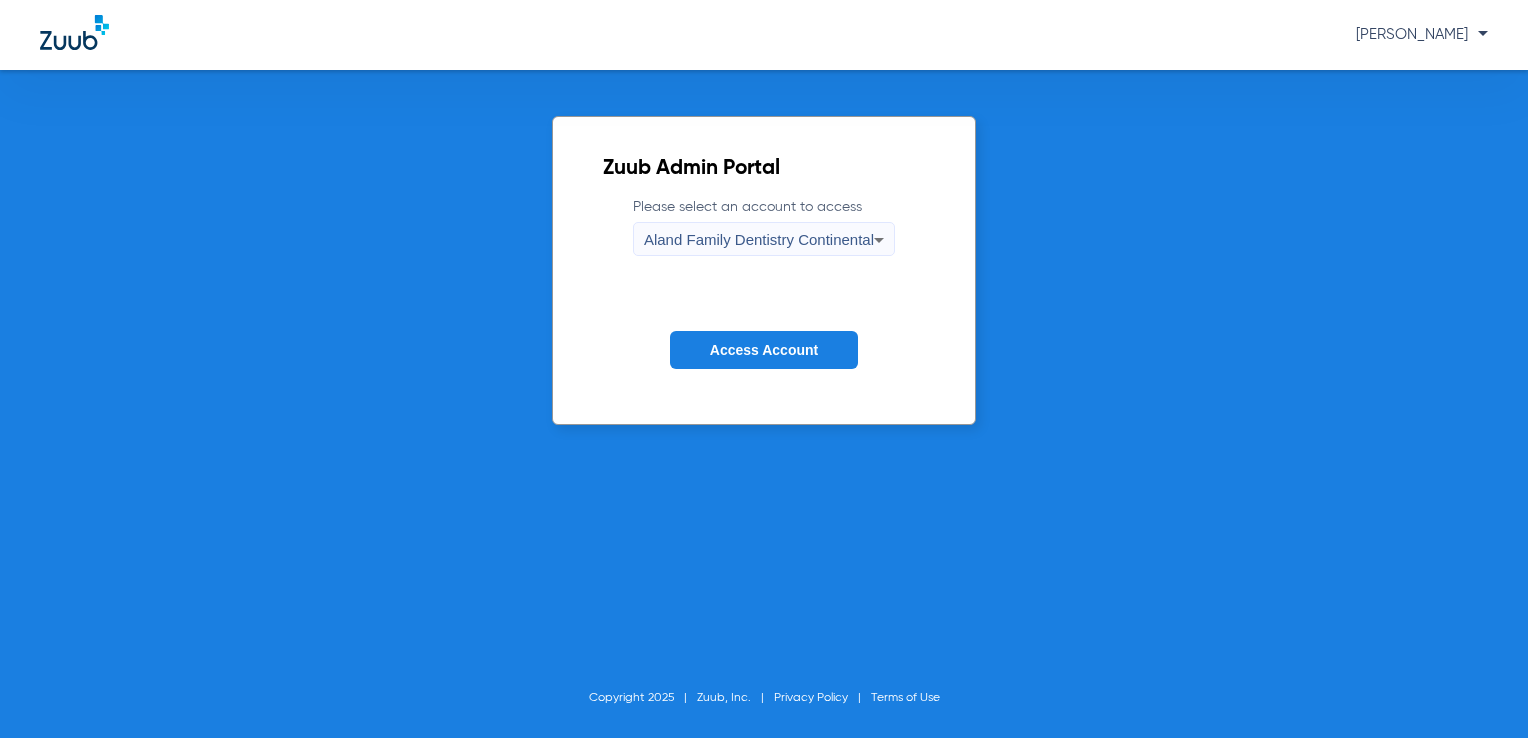 click on "Please select an account to access  Aland Family Dentistry Continental" 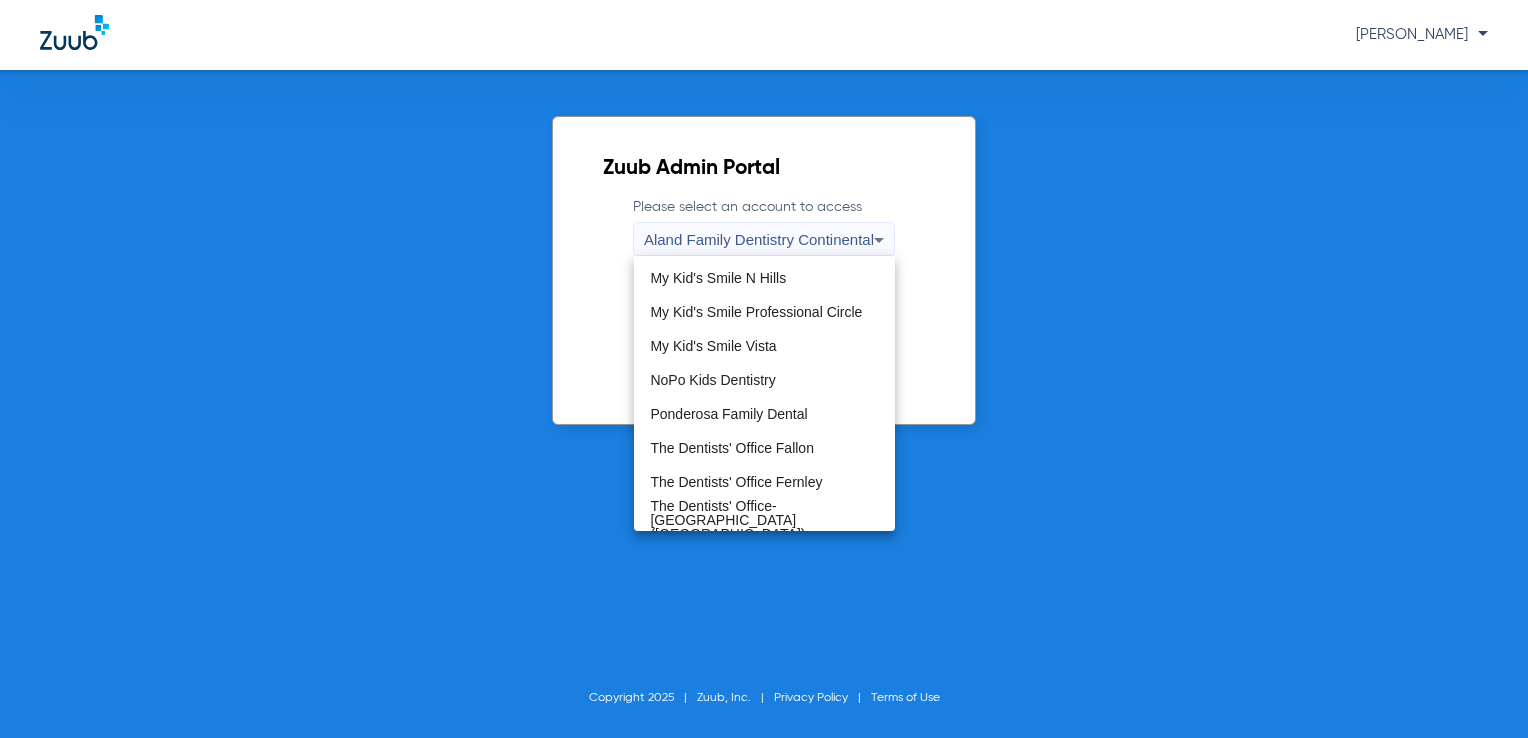 scroll, scrollTop: 608, scrollLeft: 0, axis: vertical 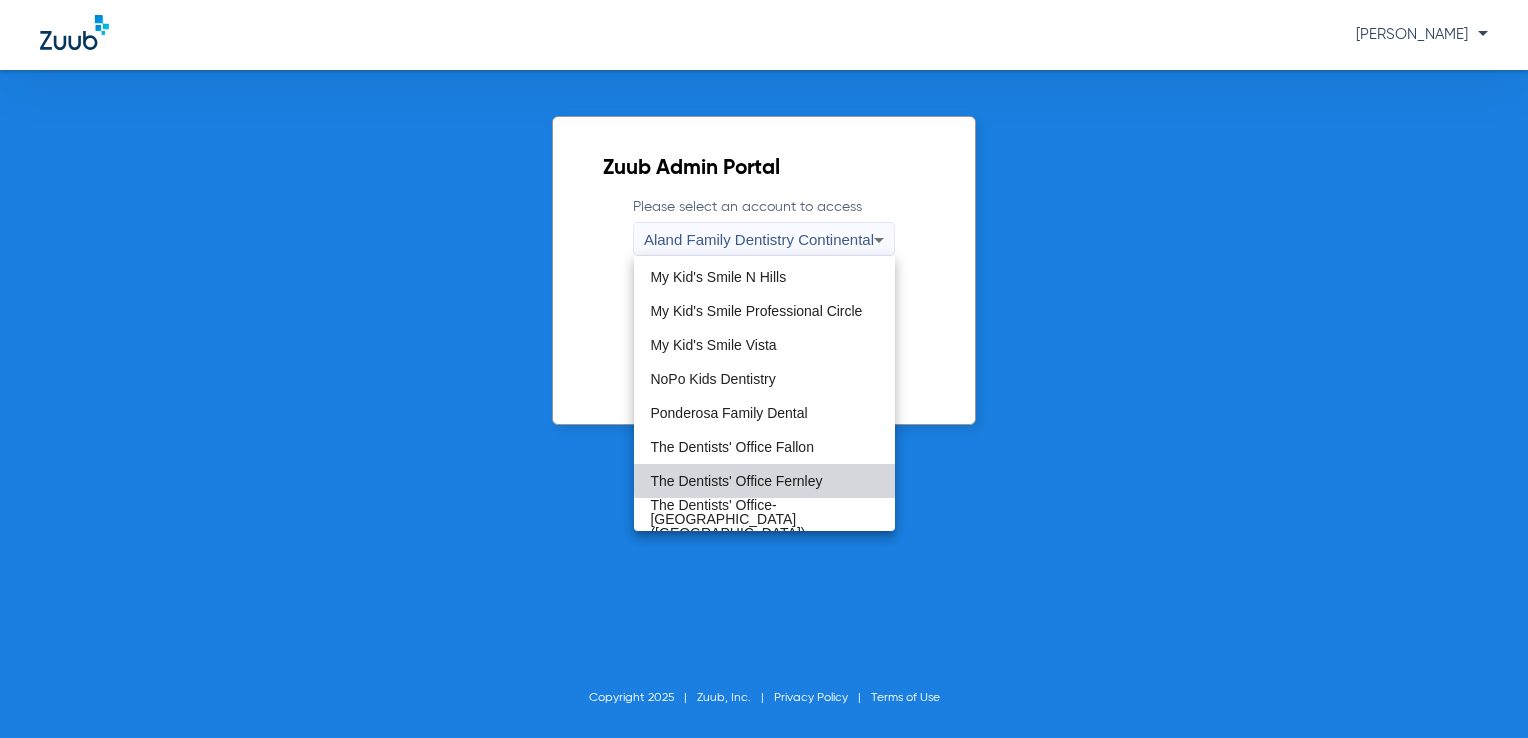 click on "The Dentists' Office Fernley" at bounding box center (764, 481) 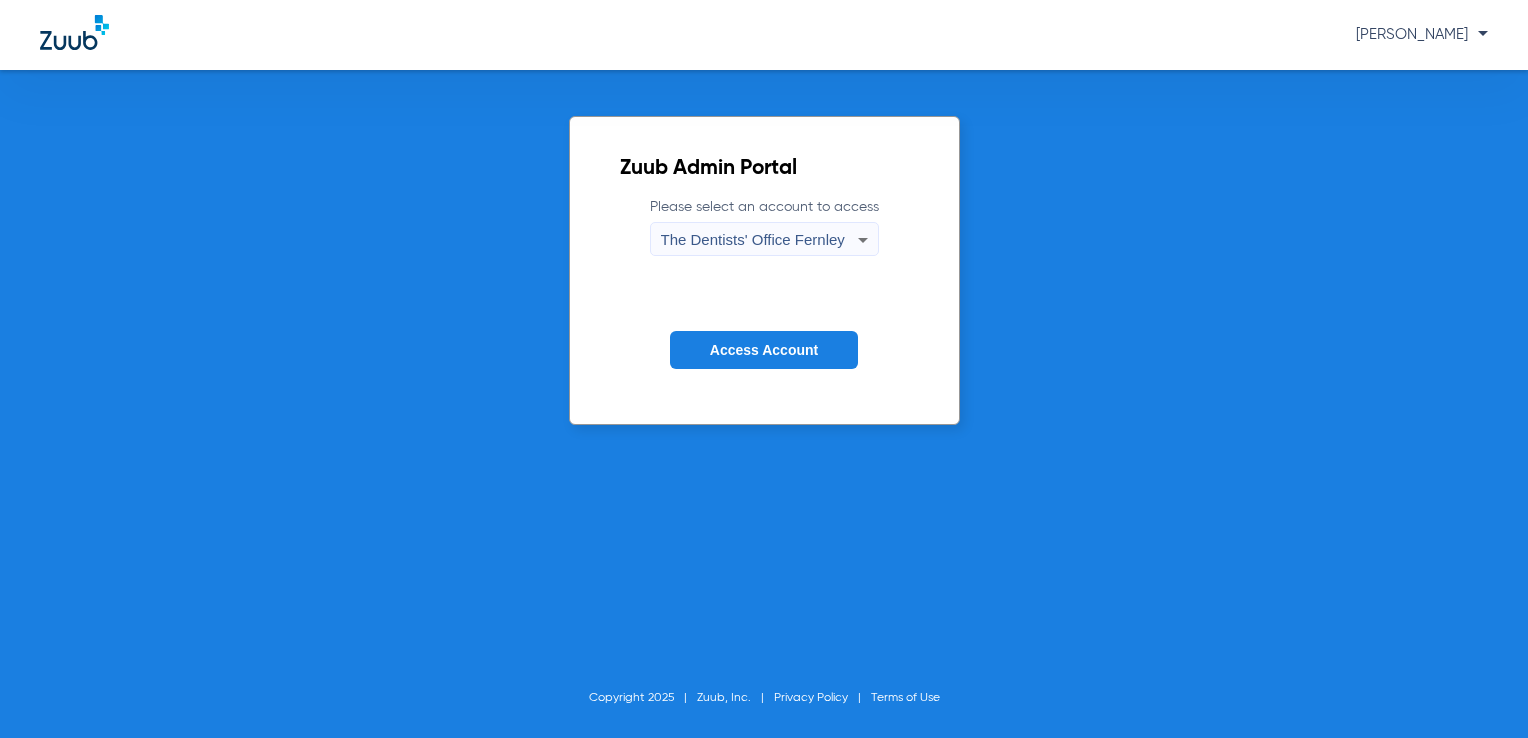 click on "Access Account" 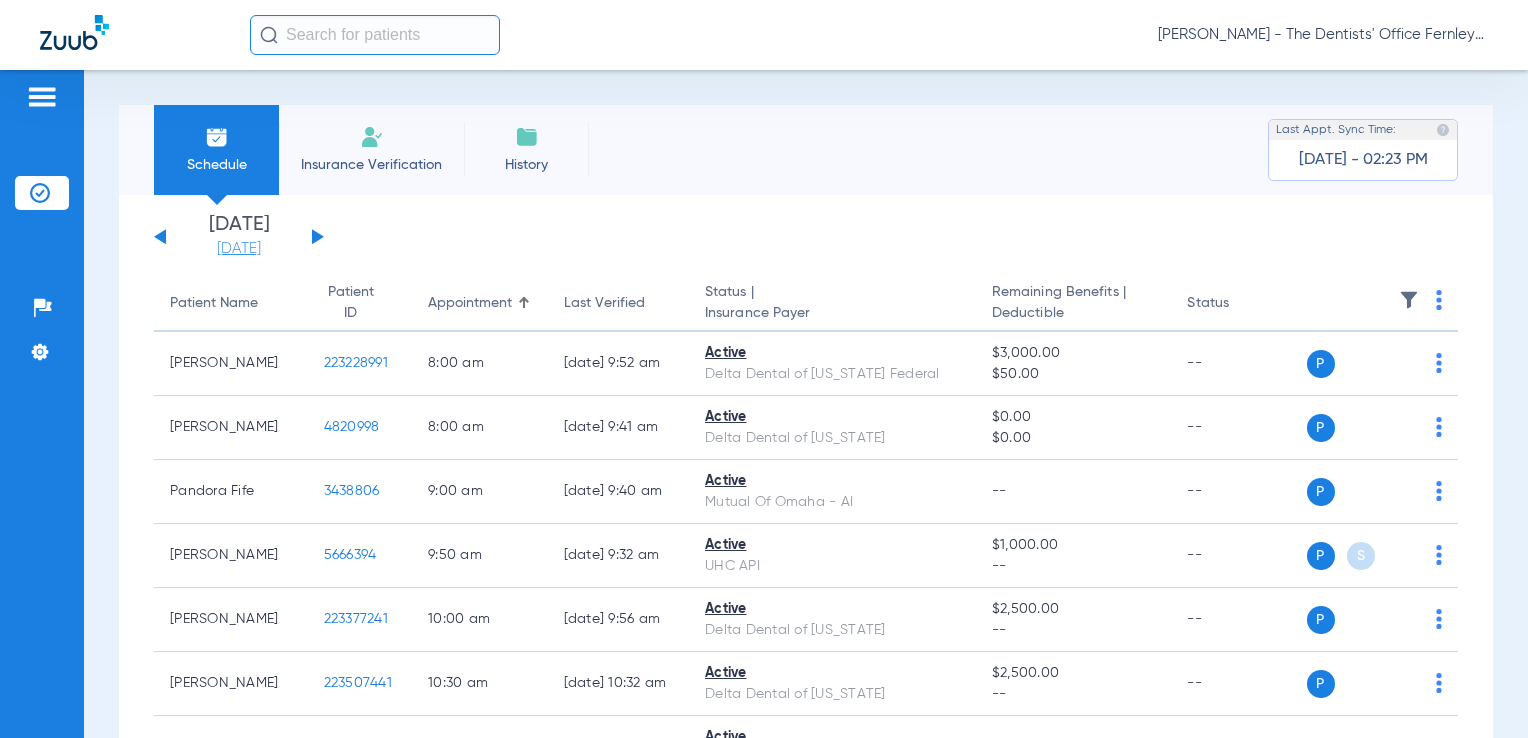 click on "[DATE]" 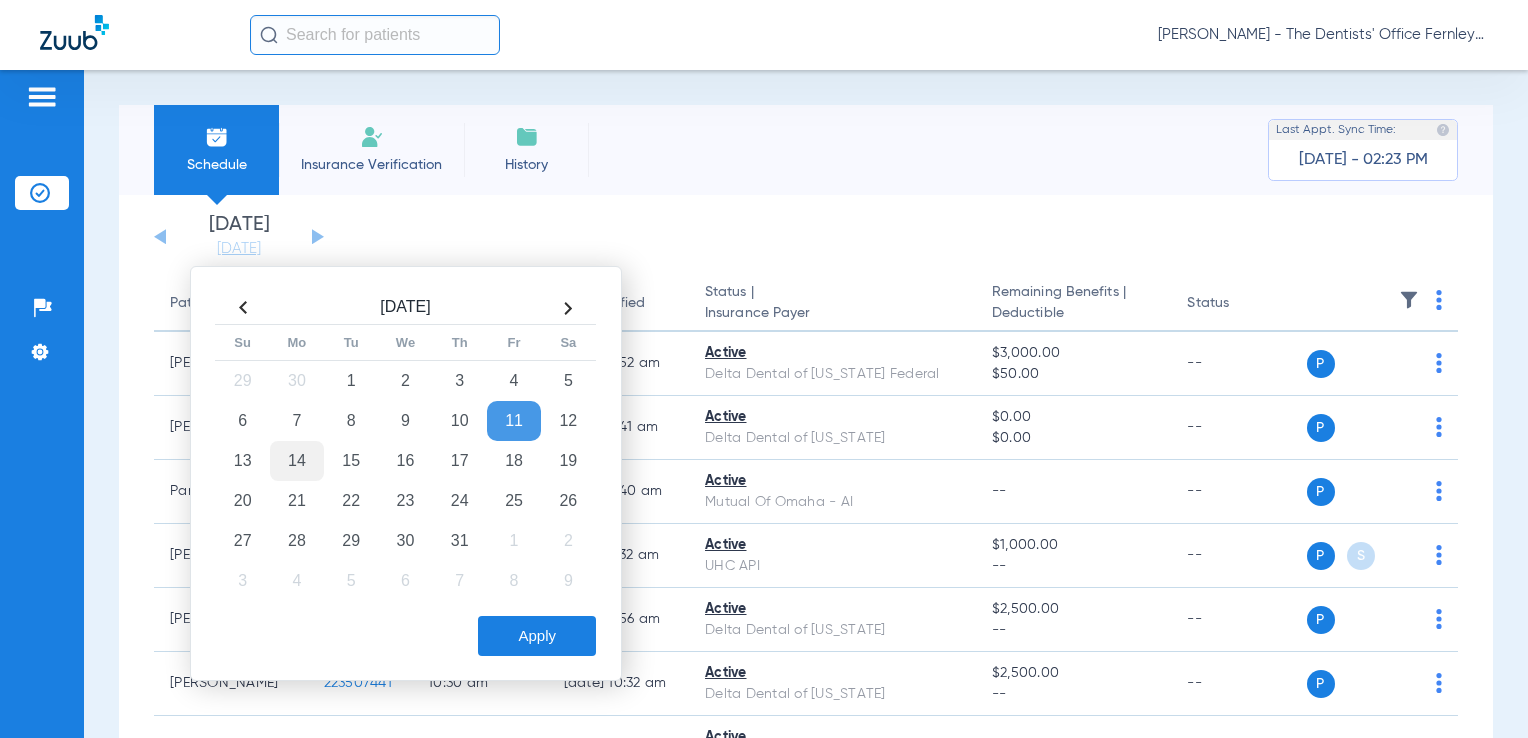 click on "14" 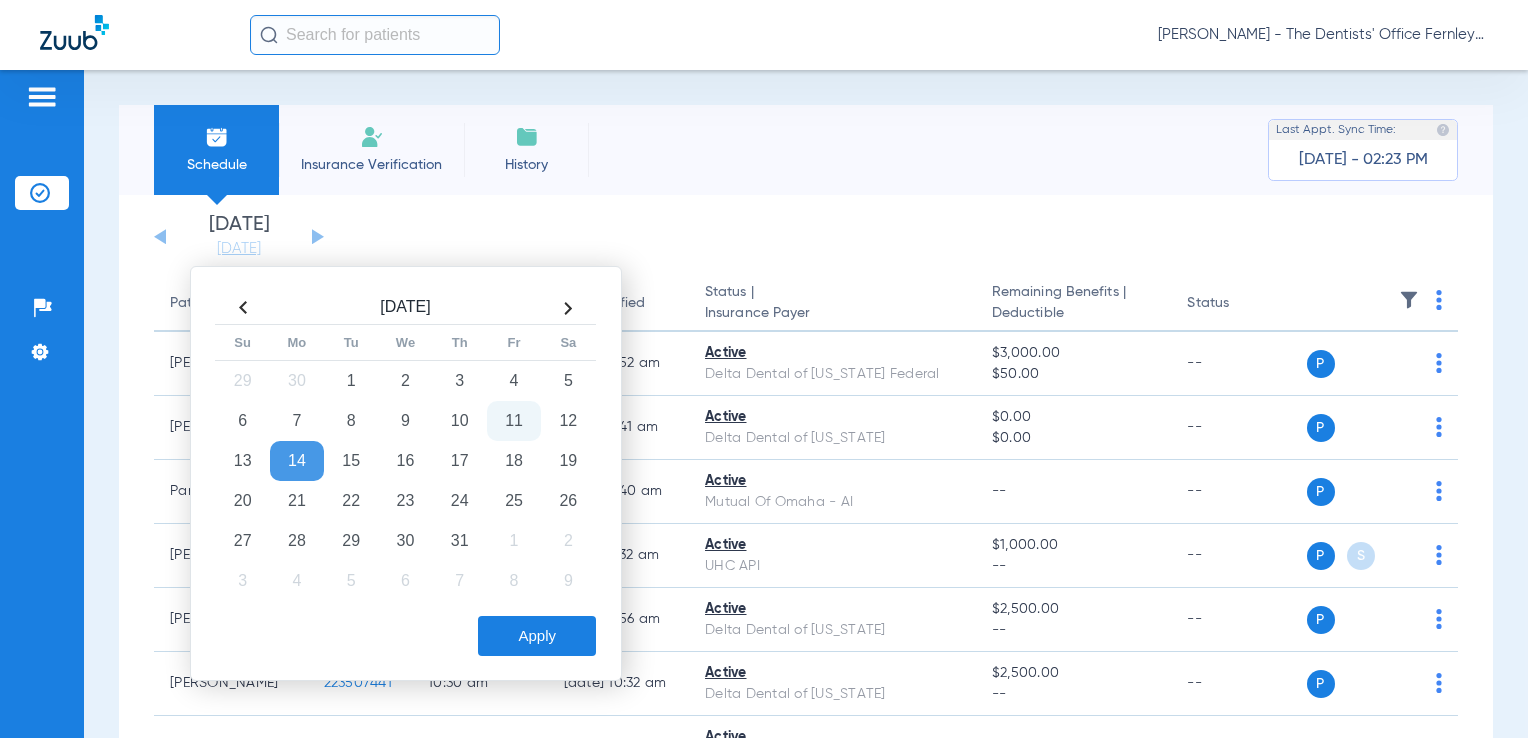 click on "Apply" 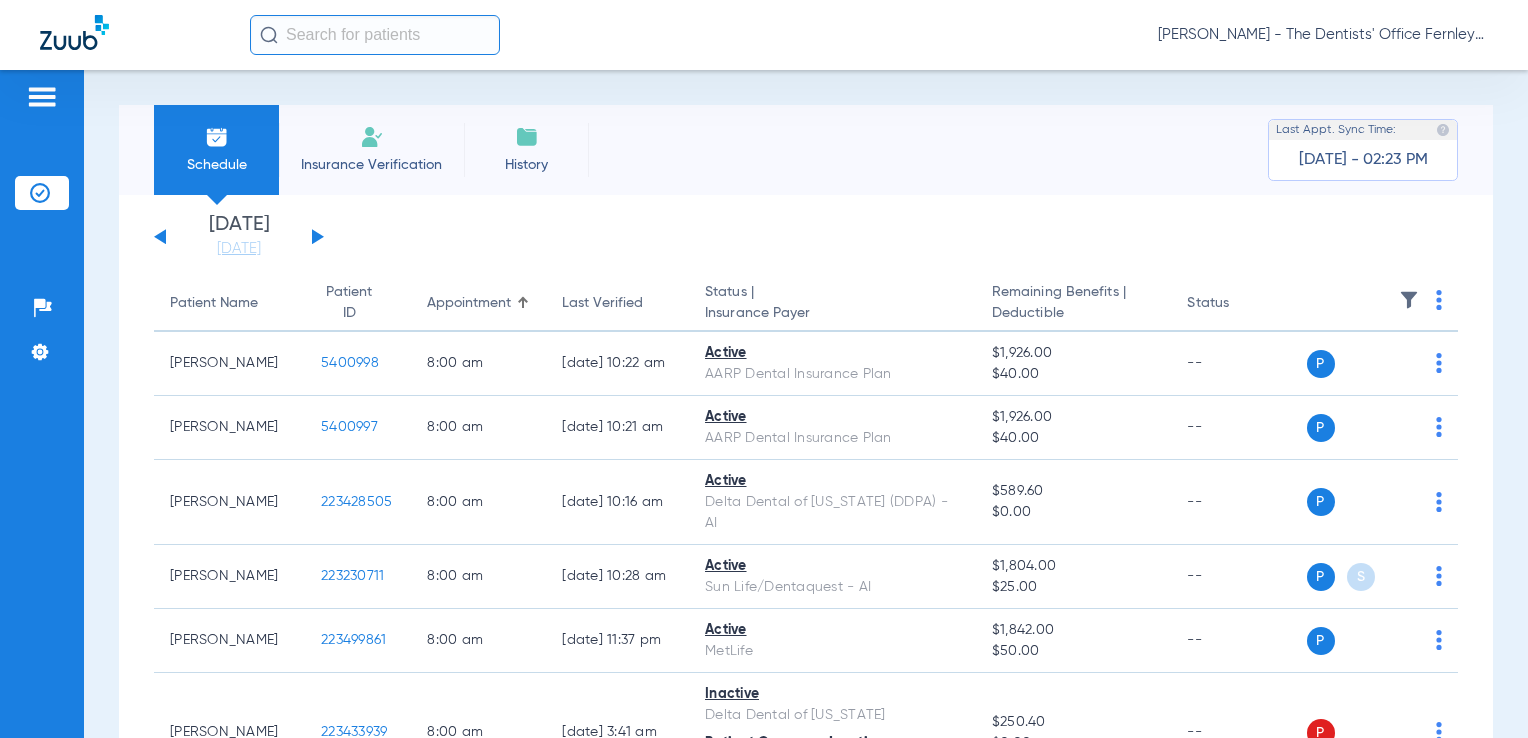 click 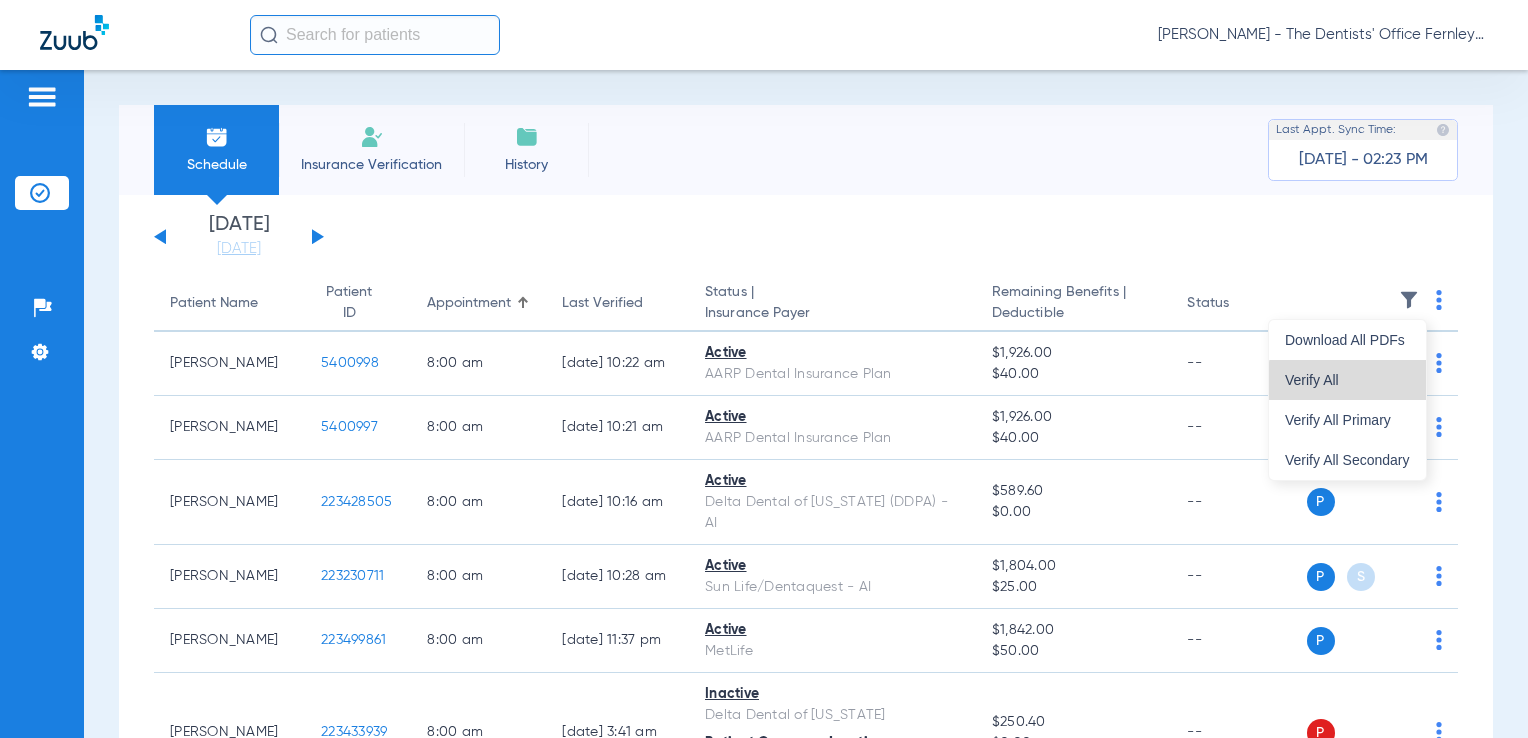 click on "Verify All" at bounding box center (1347, 380) 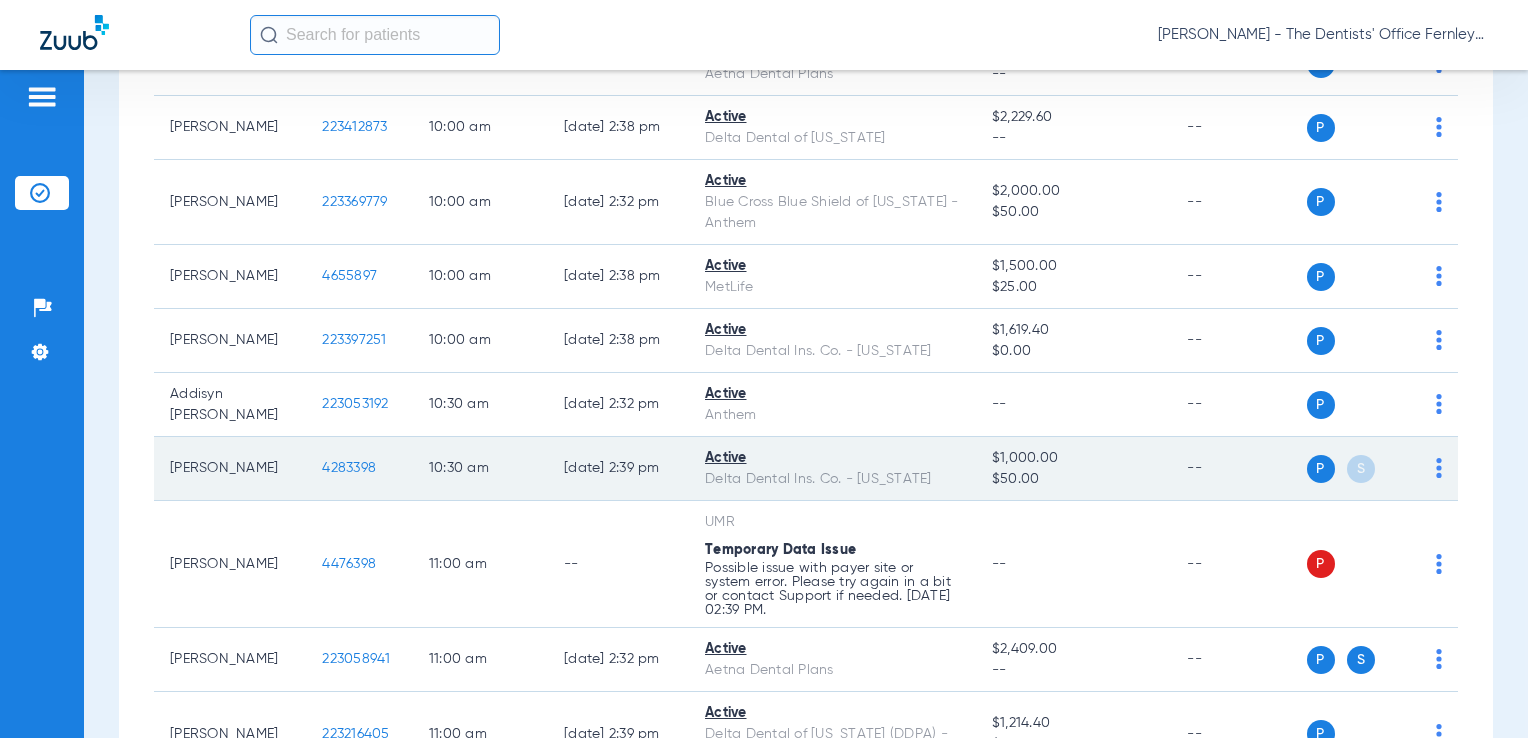 scroll, scrollTop: 1709, scrollLeft: 0, axis: vertical 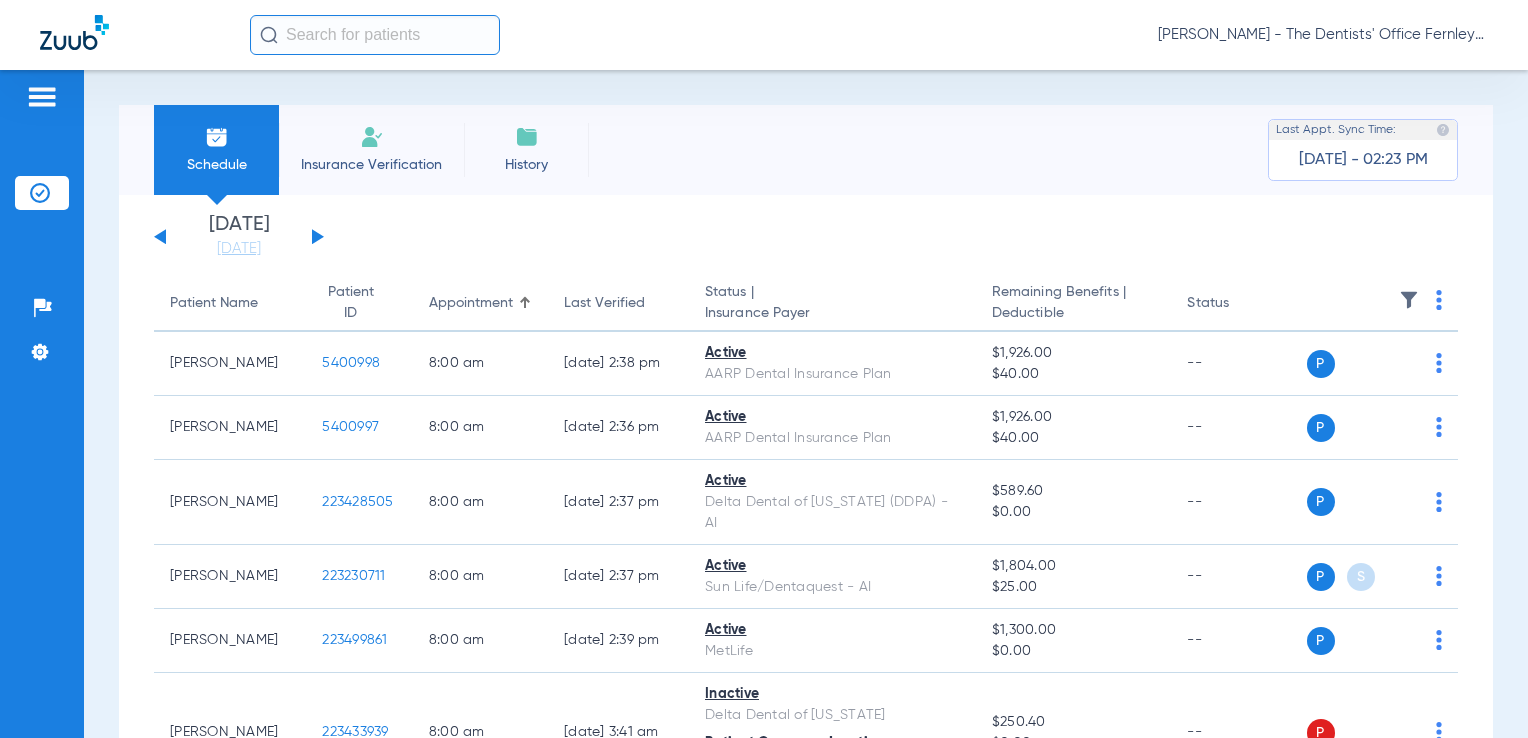 click on "[DATE]   [DATE]   [DATE]   [DATE]   [DATE]   [DATE]   [DATE]   [DATE]   [DATE]   [DATE]   [DATE]   [DATE]   [DATE]   [DATE]   [DATE]   [DATE]   [DATE]   [DATE]   [DATE]   [DATE]   [DATE]   [DATE]   [DATE]   [DATE]   [DATE]   [DATE]   [DATE]   [DATE]   [DATE]   [DATE]   [DATE]   [DATE]   [DATE]   [DATE]   [DATE]   [DATE]   [DATE]   [DATE]   [DATE]   [DATE]   [DATE]   [DATE]   [DATE]   [DATE]" 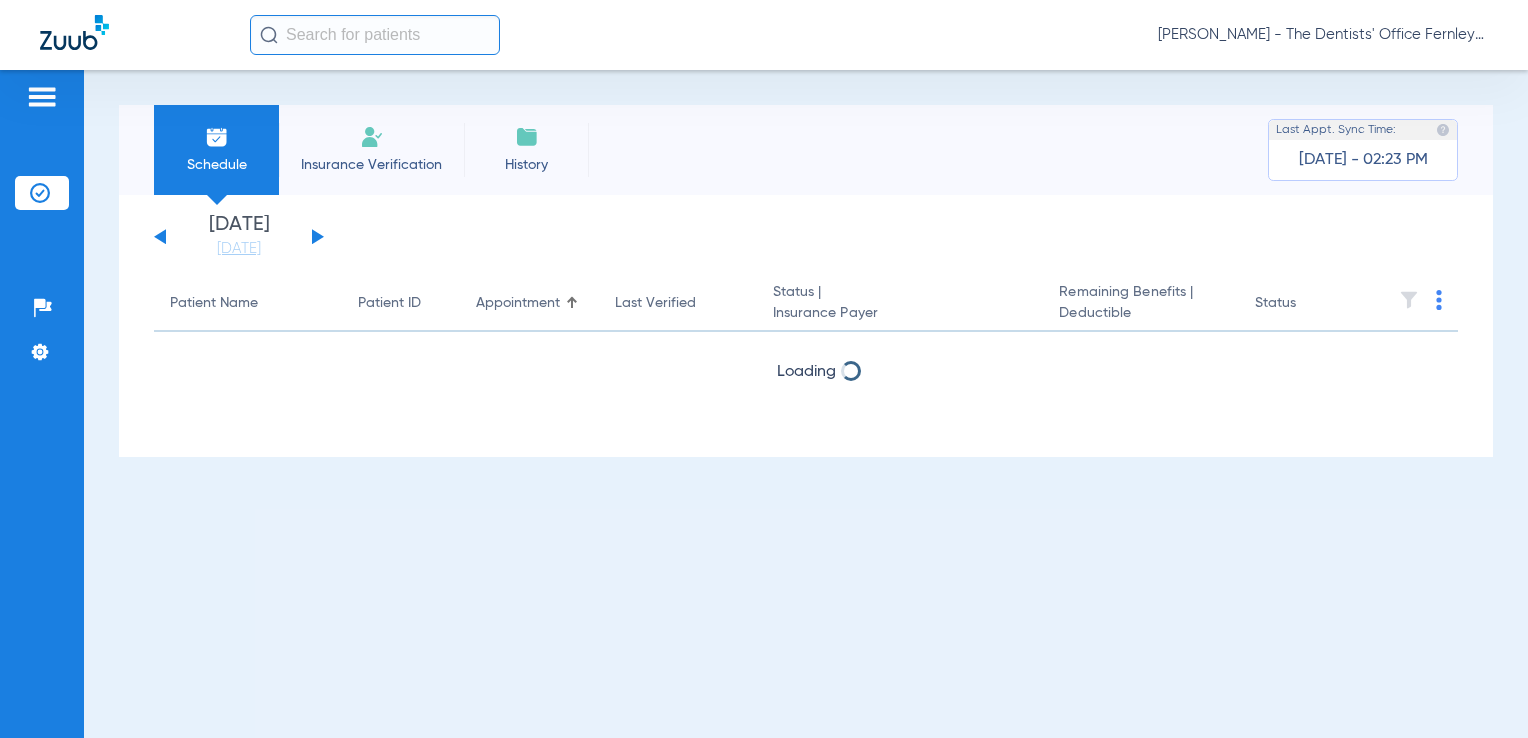 click 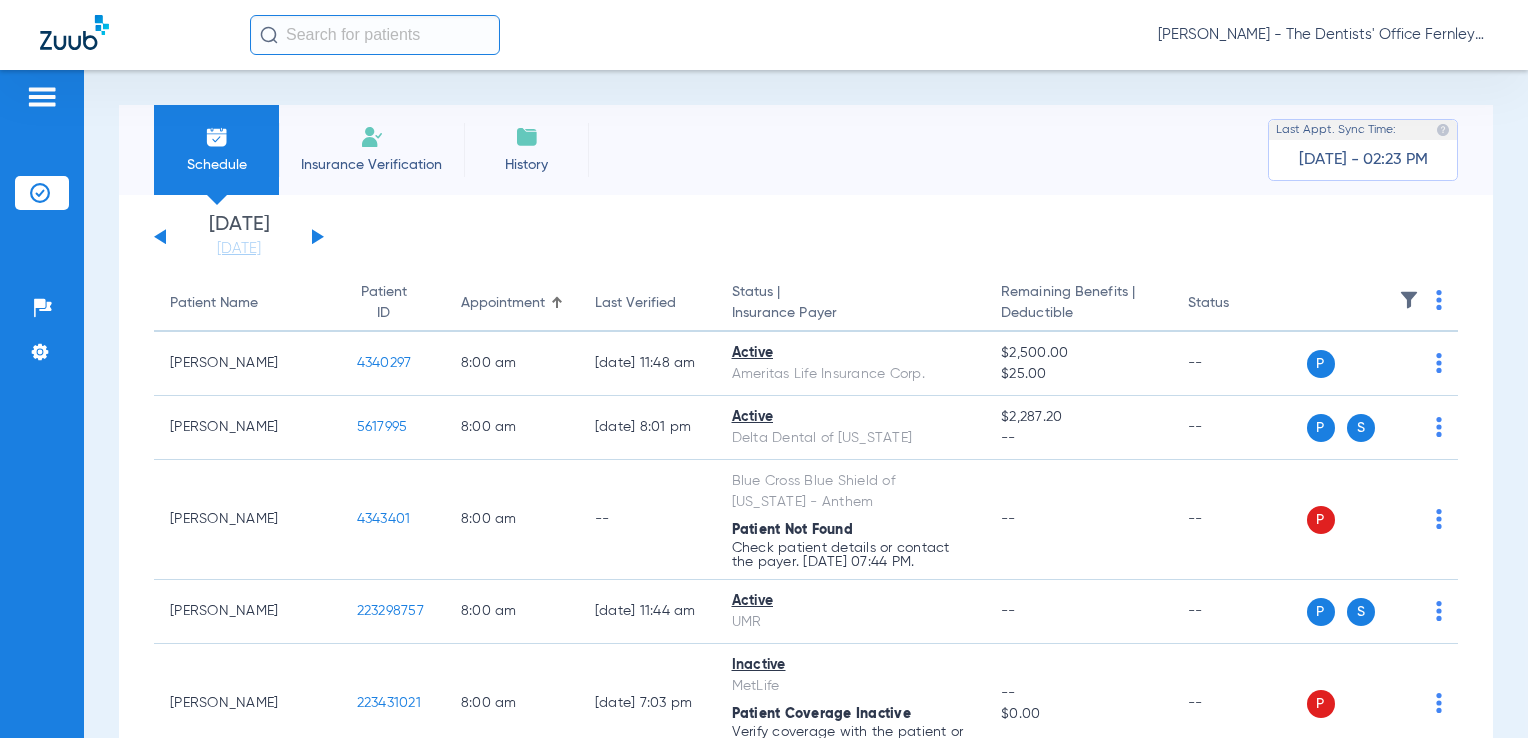 click 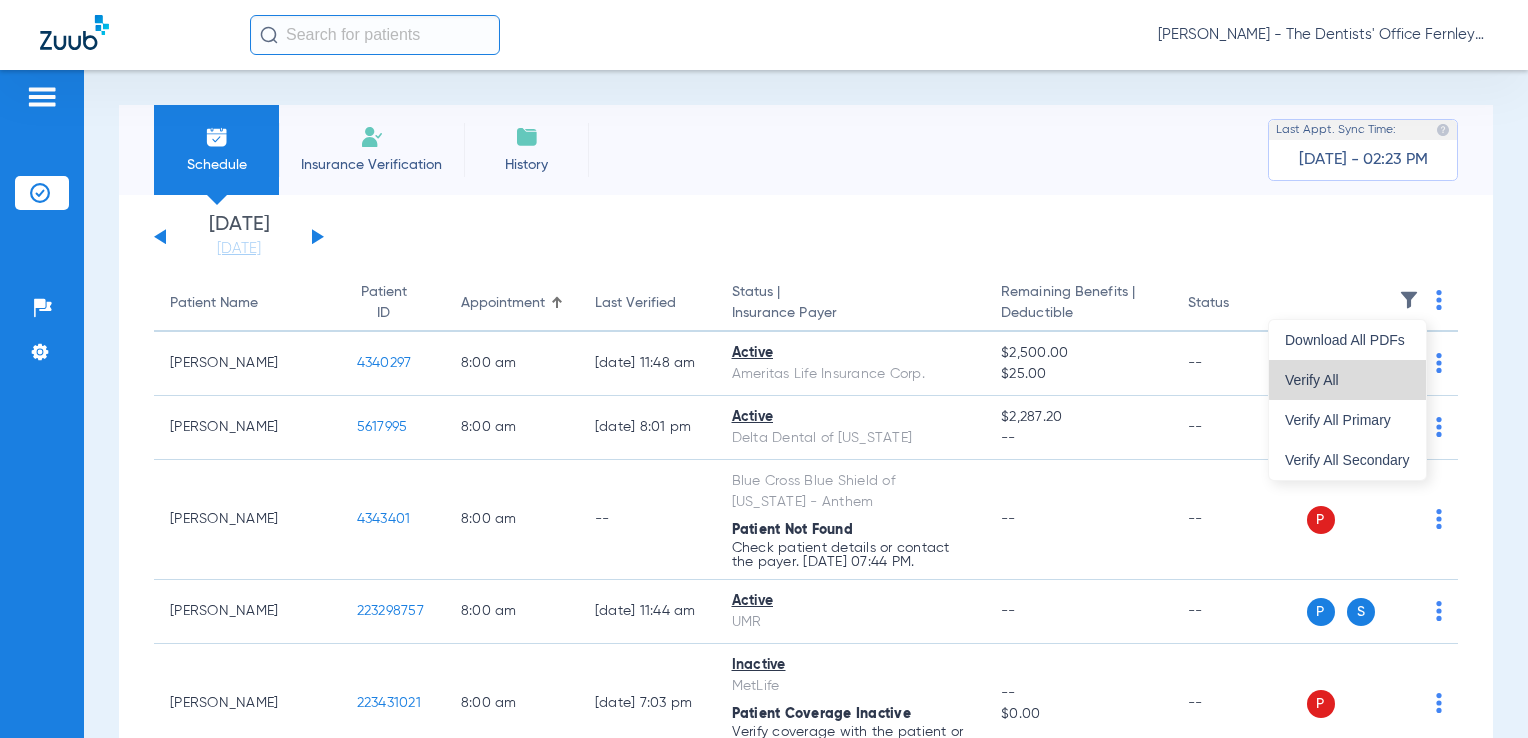 click on "Verify All" at bounding box center (1347, 380) 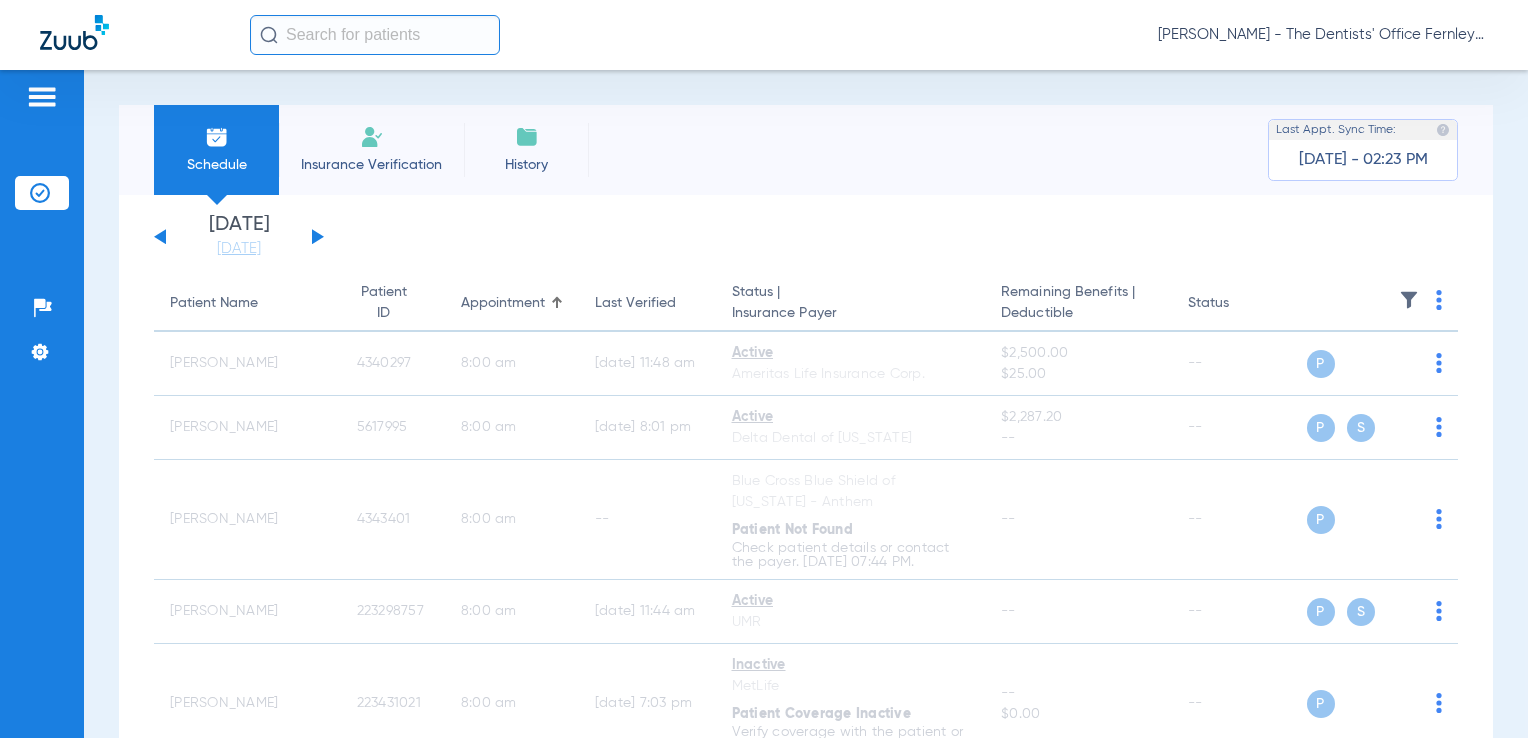 click on "P S" 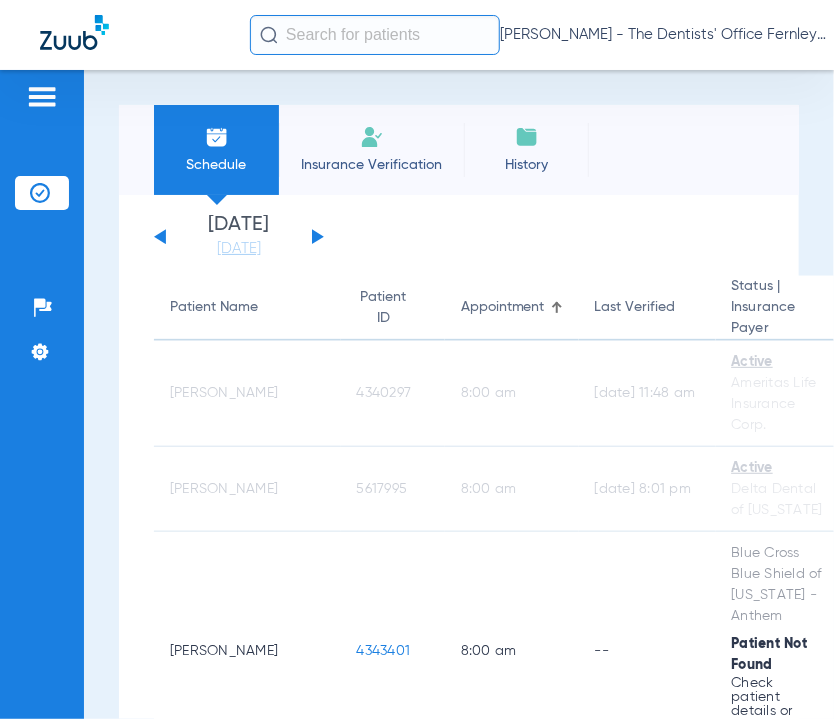 click on "[DATE]   [DATE]   [DATE]   [DATE]   [DATE]   [DATE]   [DATE]   [DATE]   [DATE]   [DATE]   [DATE]   [DATE]   [DATE]   [DATE]   [DATE]   [DATE]   [DATE]   [DATE]   [DATE]   [DATE]   [DATE]   [DATE]   [DATE]   [DATE]   [DATE]   [DATE]   [DATE]   [DATE]   [DATE]   [DATE]   [DATE]   [DATE]   [DATE]   [DATE]   [DATE]   [DATE]   [DATE]   [DATE]   [DATE]   [DATE]   [DATE]   [DATE]   [DATE]   [DATE]  Su" 